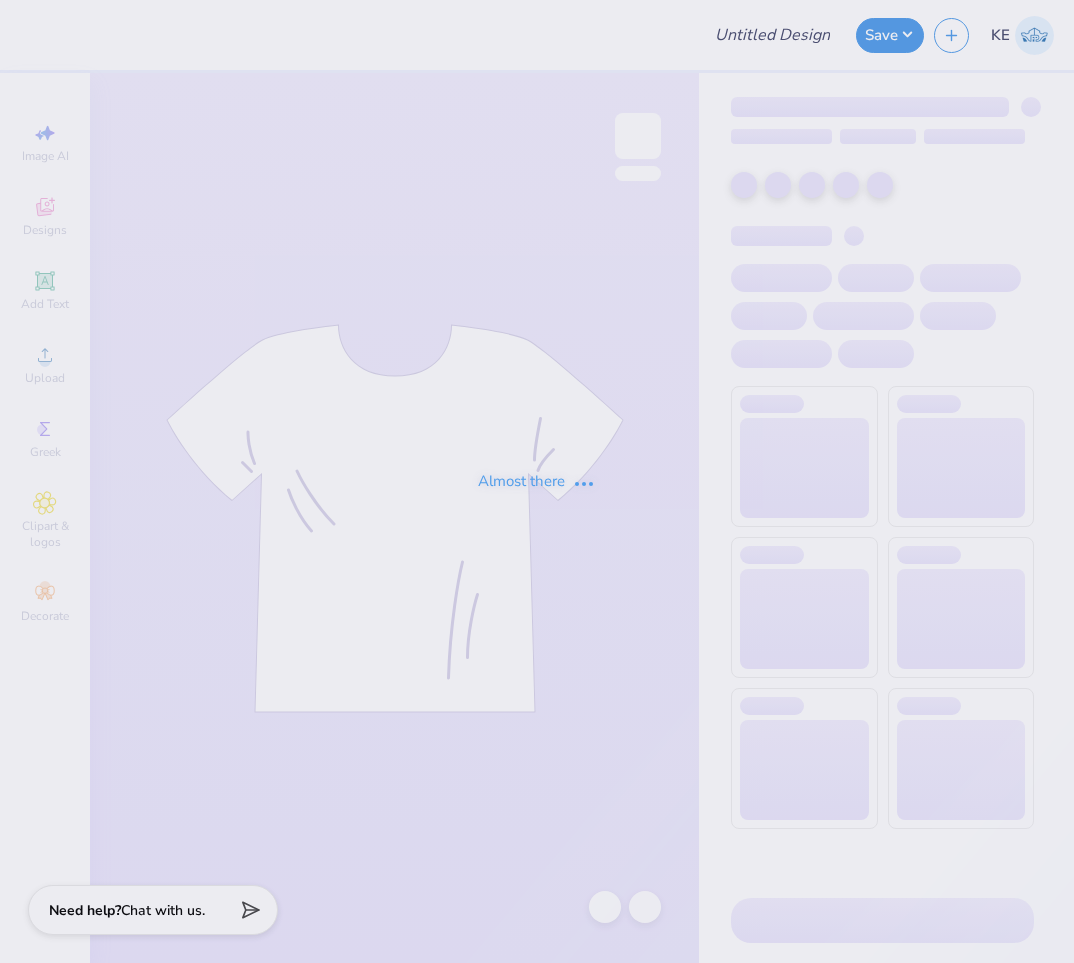 scroll, scrollTop: 0, scrollLeft: 0, axis: both 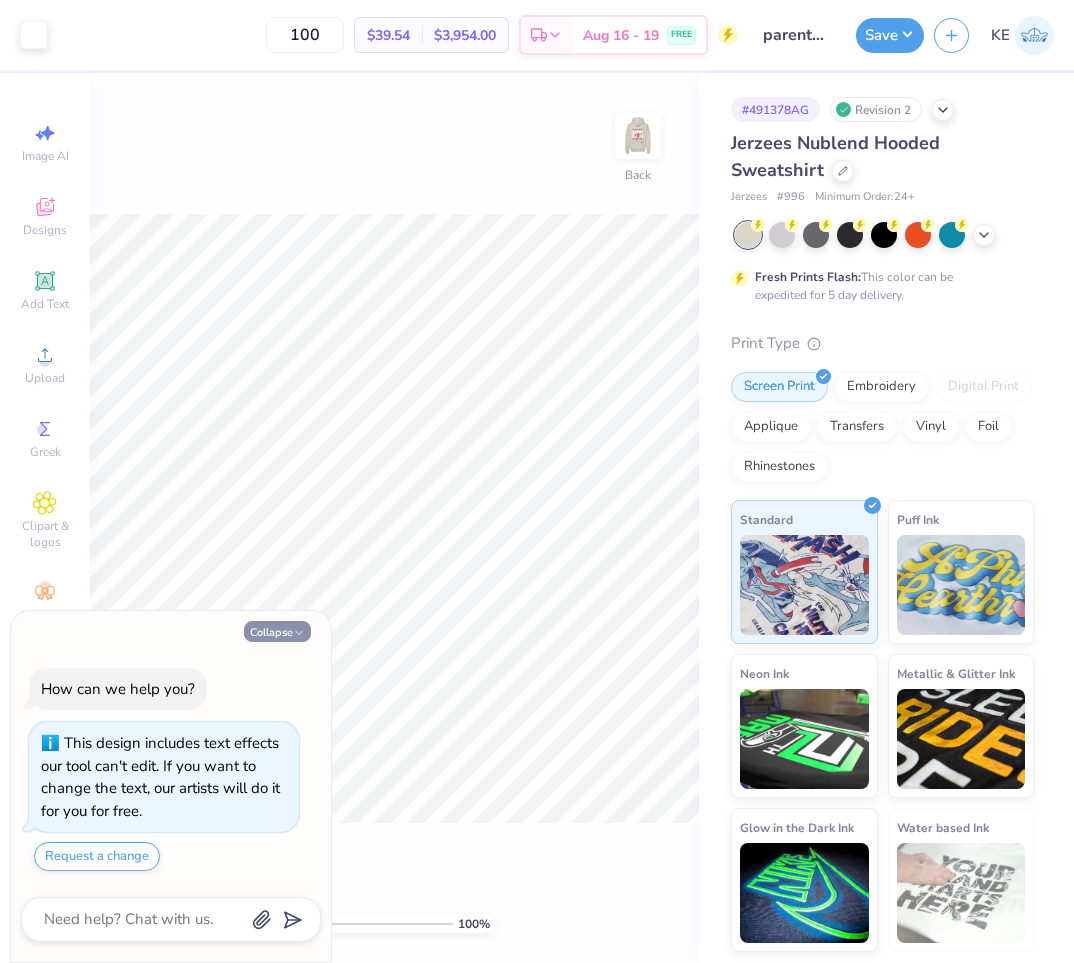 click on "Collapse" at bounding box center [277, 631] 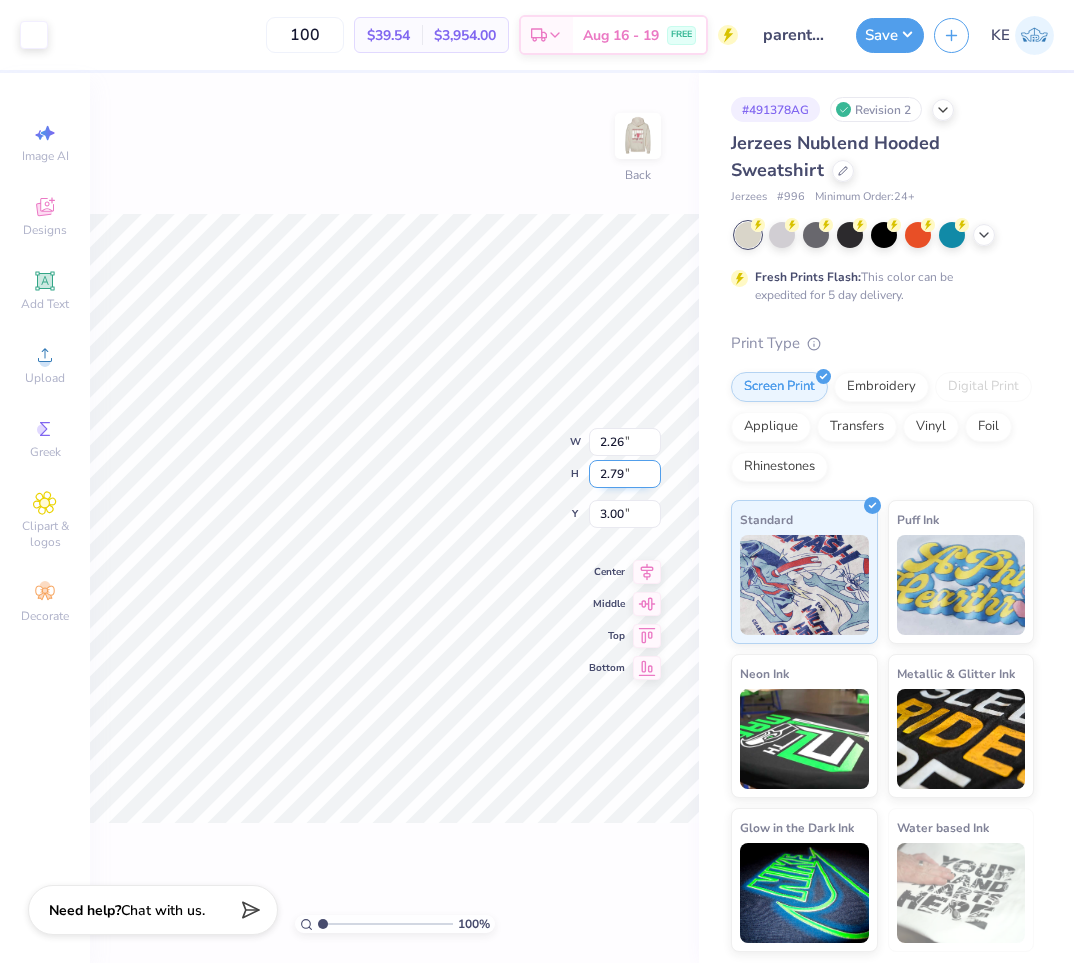 click on "2.79" at bounding box center [625, 474] 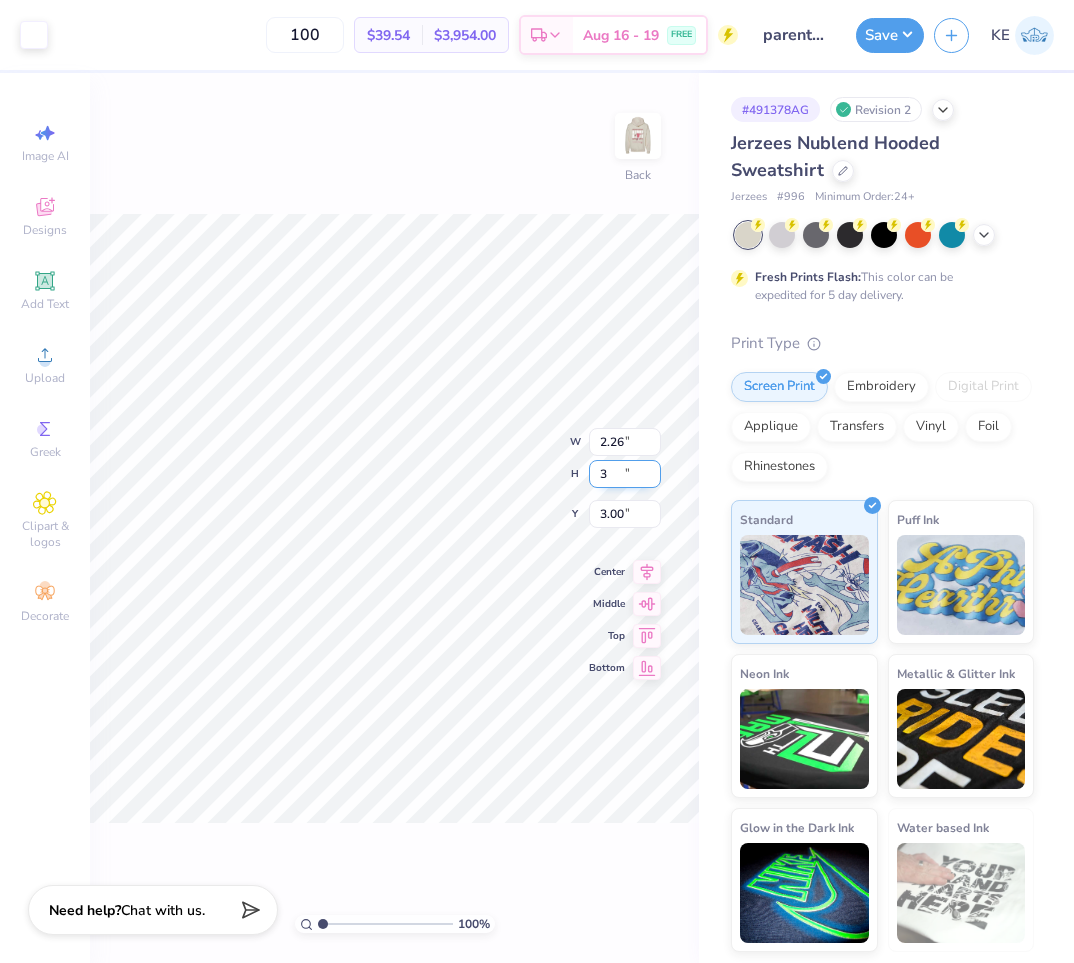 type on "3" 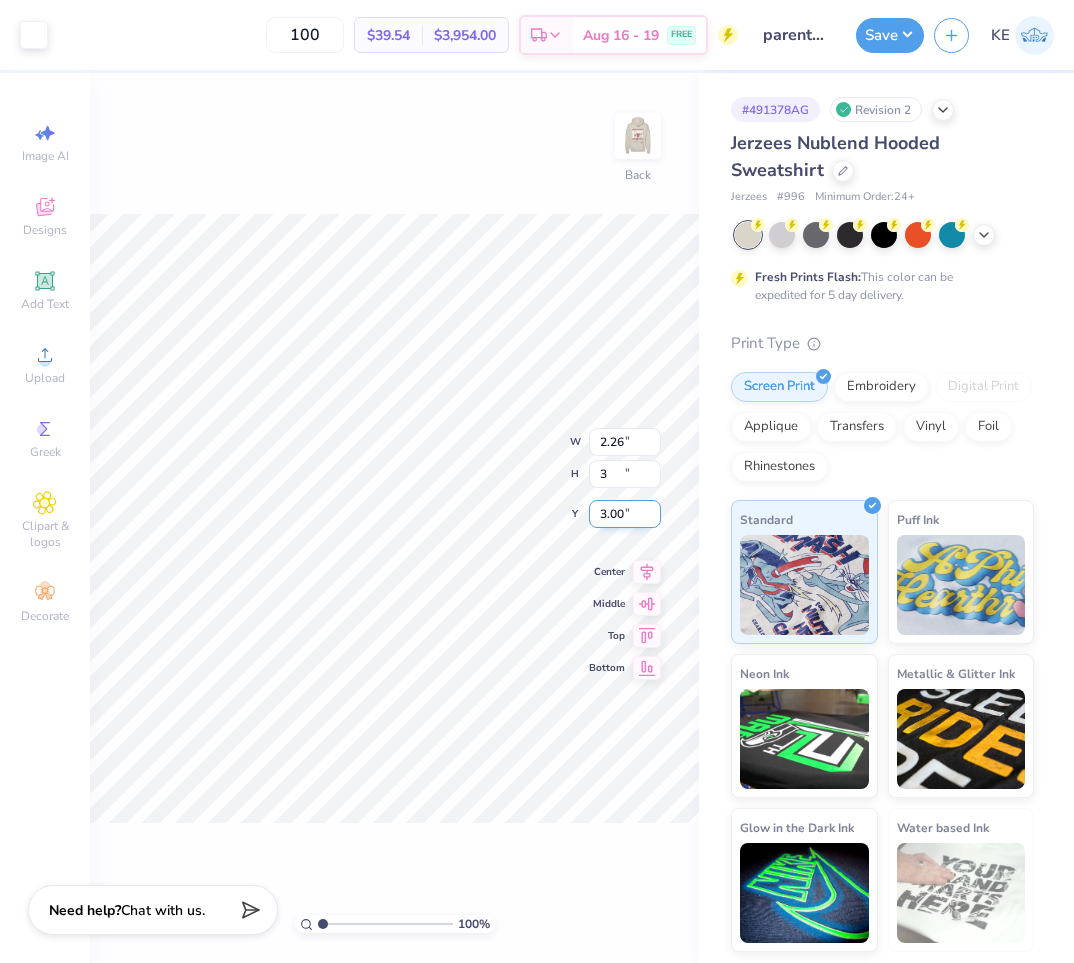 type on "2.43" 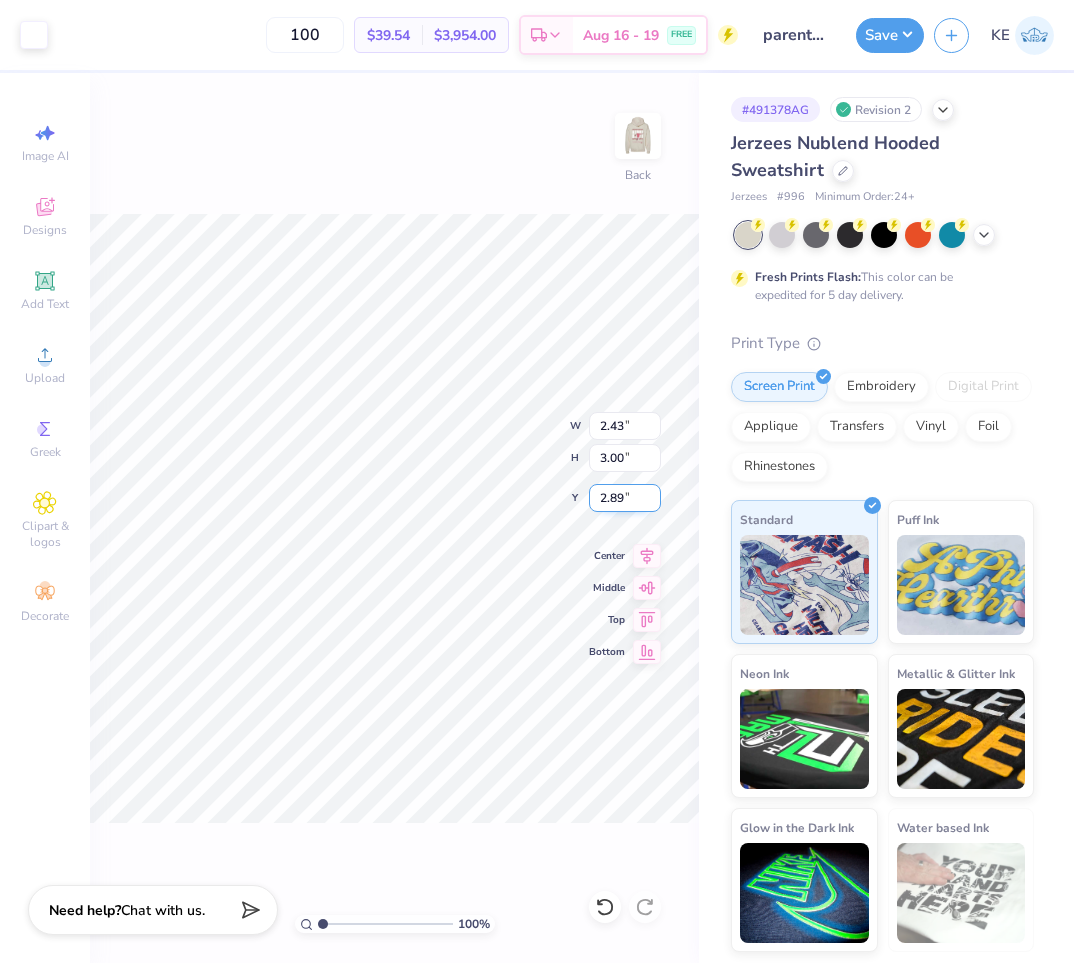click on "2.89" at bounding box center (625, 498) 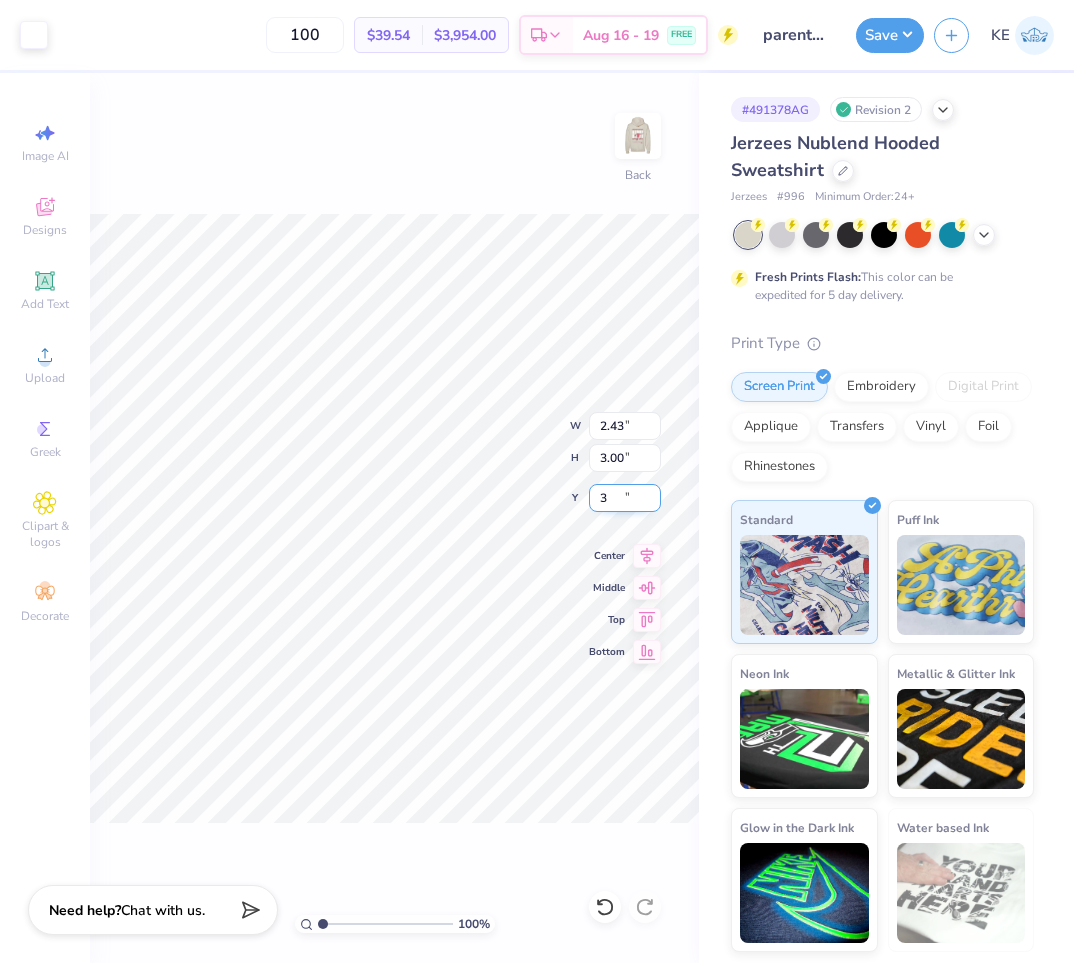 type on "3.00" 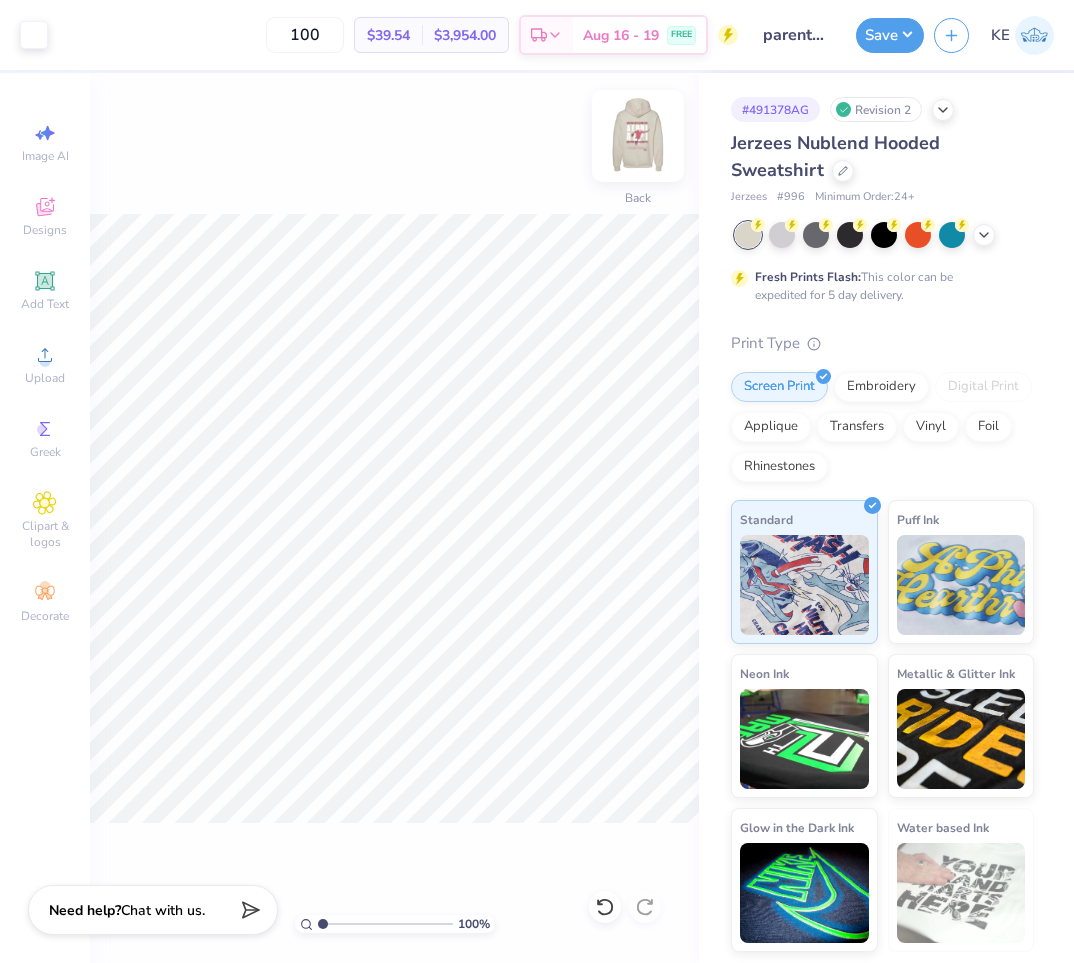 click at bounding box center (638, 136) 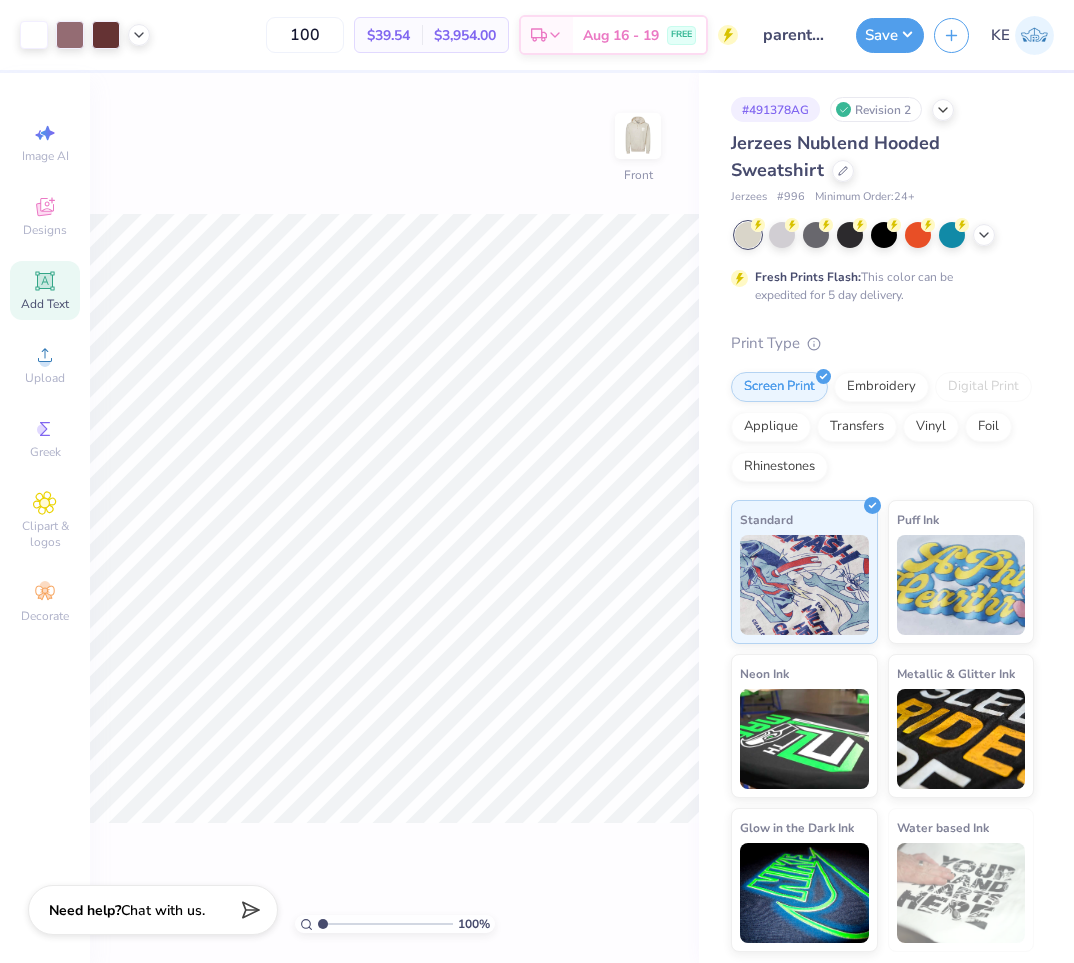 click on "Add Text" at bounding box center [45, 290] 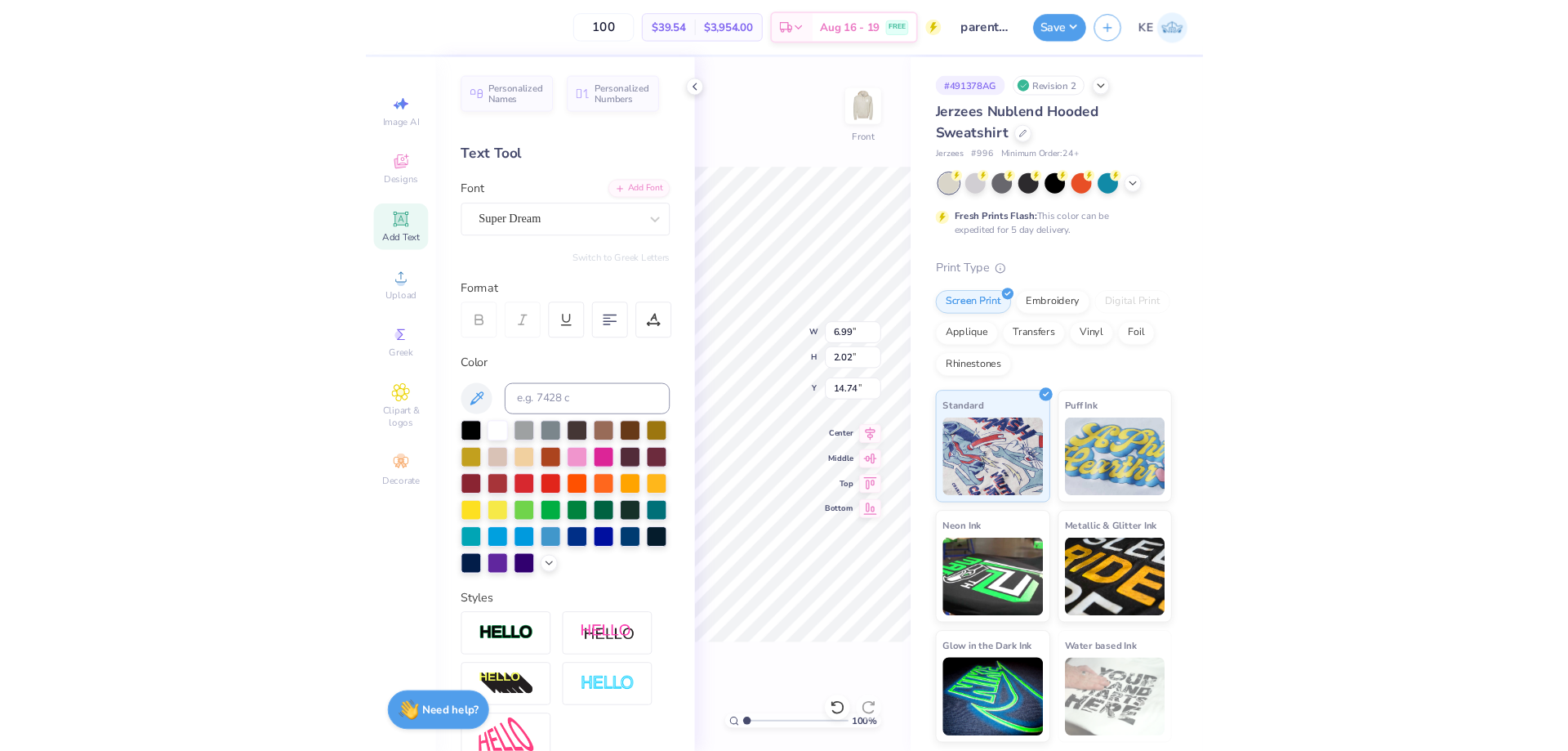scroll, scrollTop: 14, scrollLeft: 2, axis: both 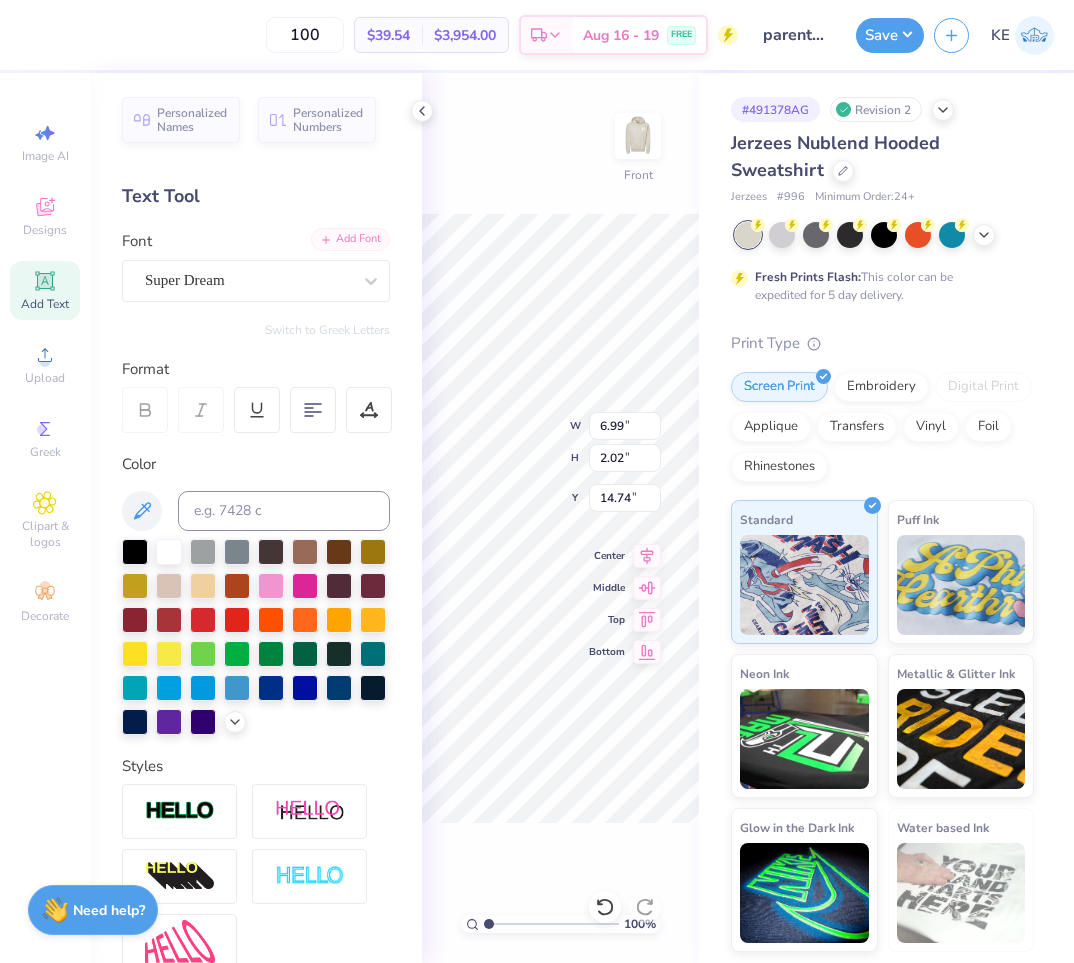 type on "25" 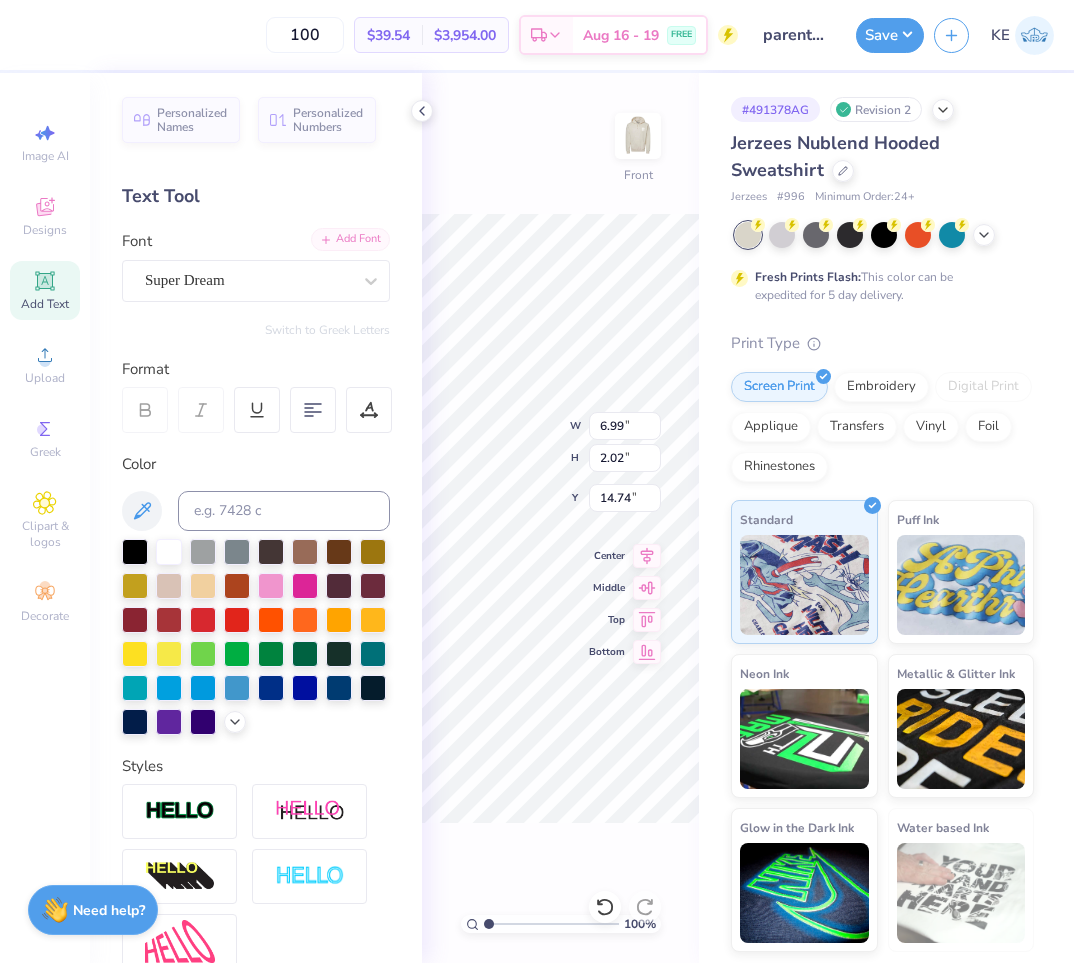 click on "Add Font" at bounding box center [350, 239] 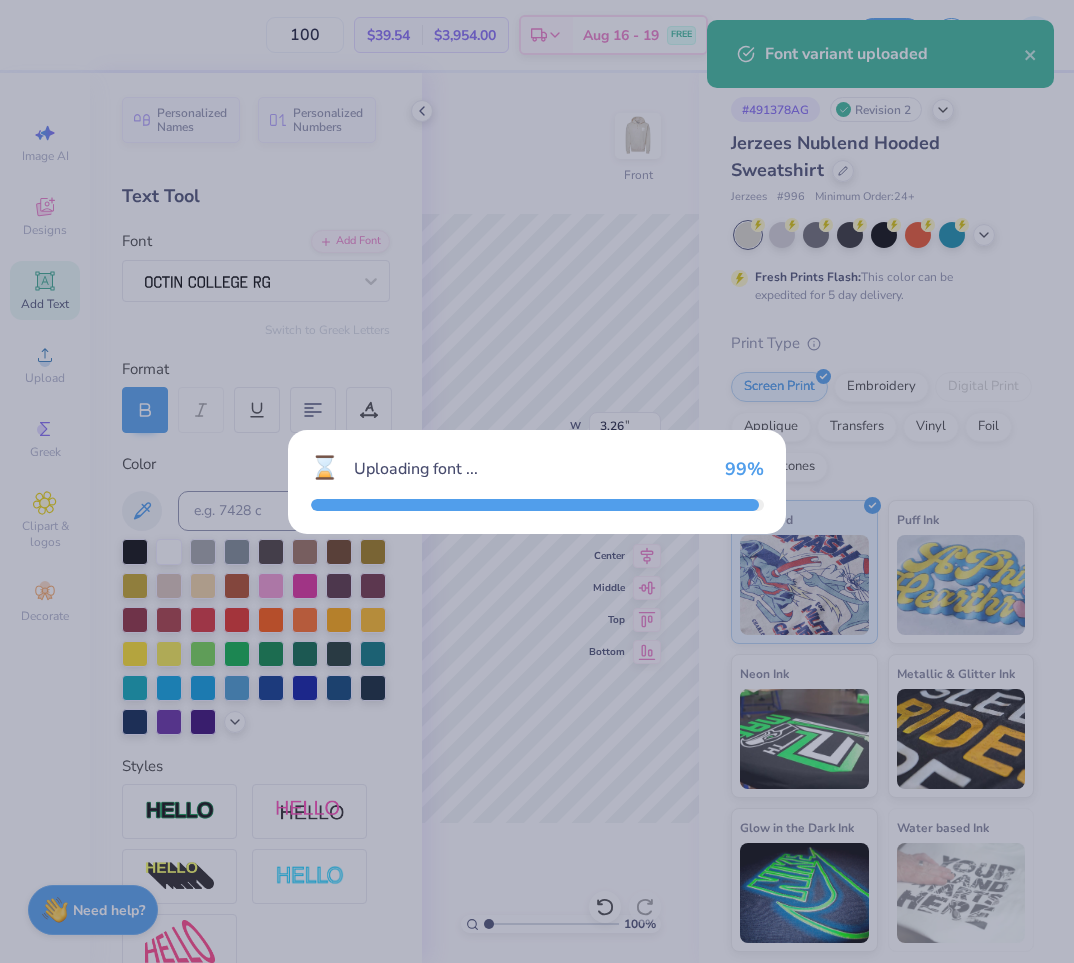 type on "2.98" 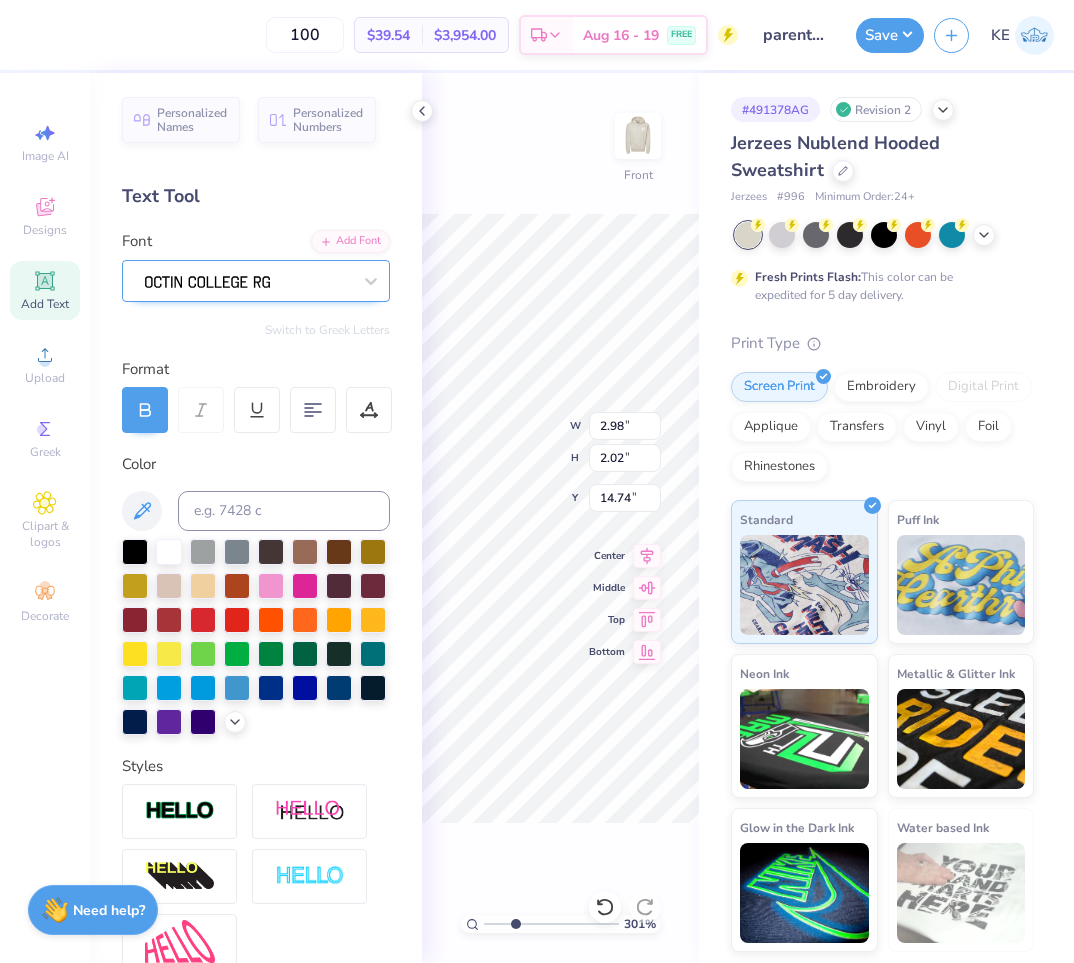click at bounding box center (248, 280) 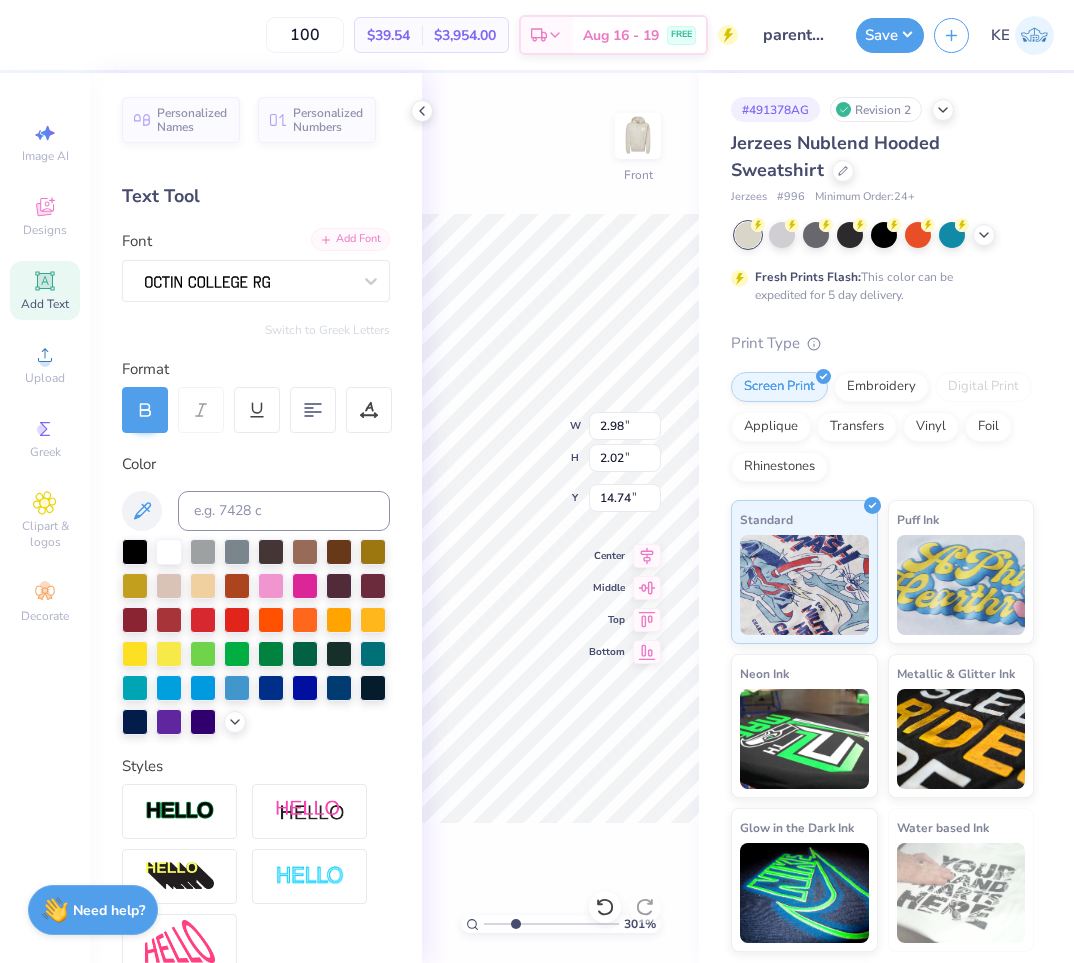 click on "Add Font" at bounding box center [350, 239] 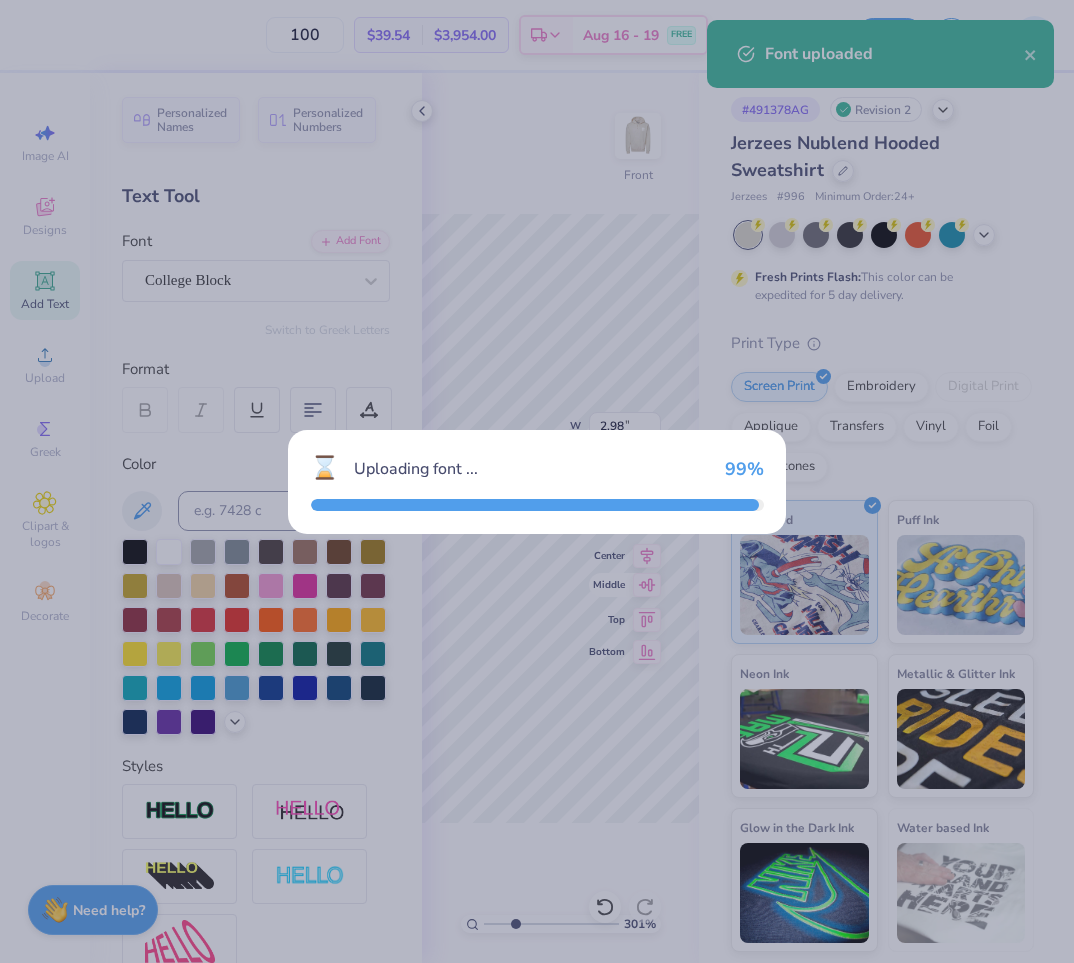 type on "3.00581987268404" 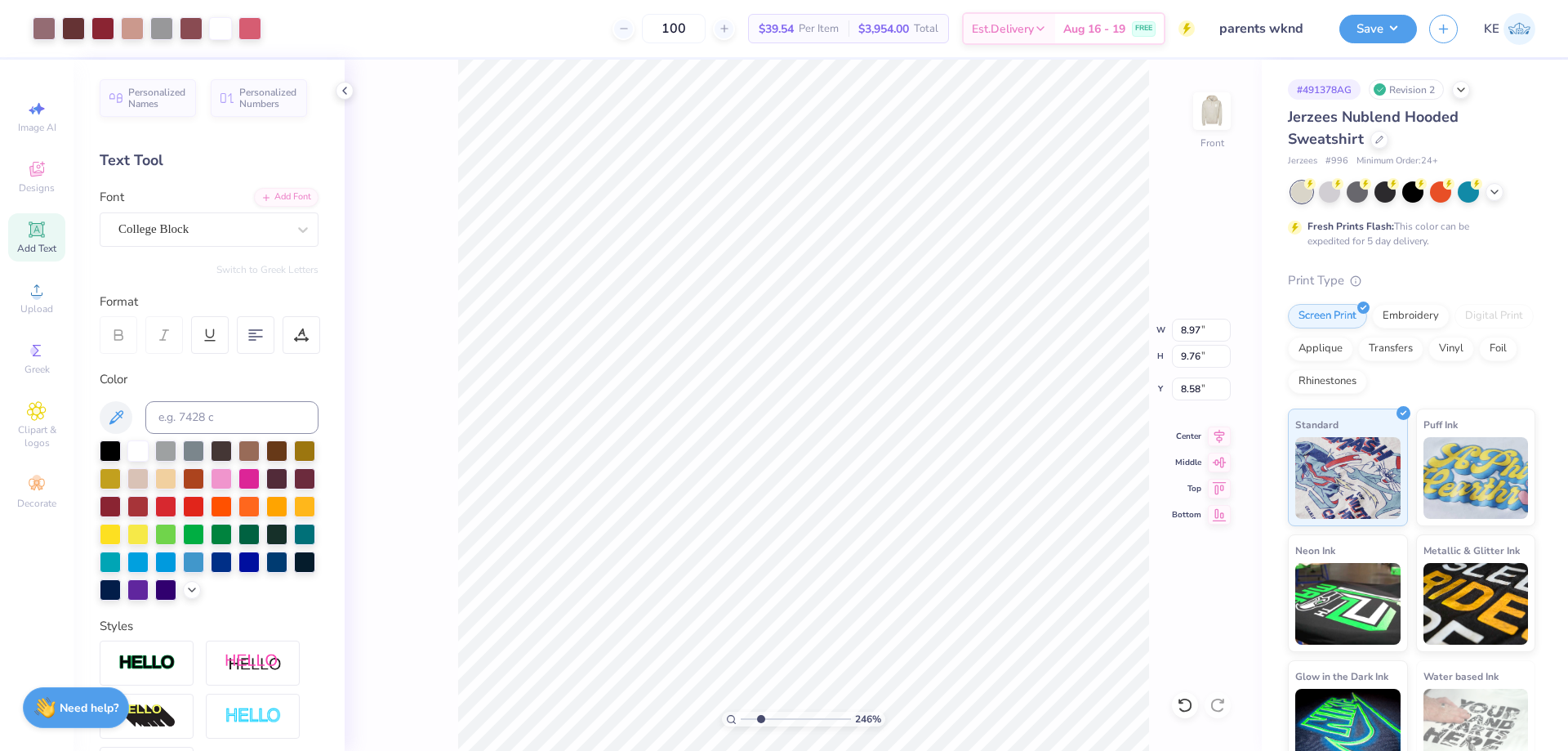 type on "2.46071092039642" 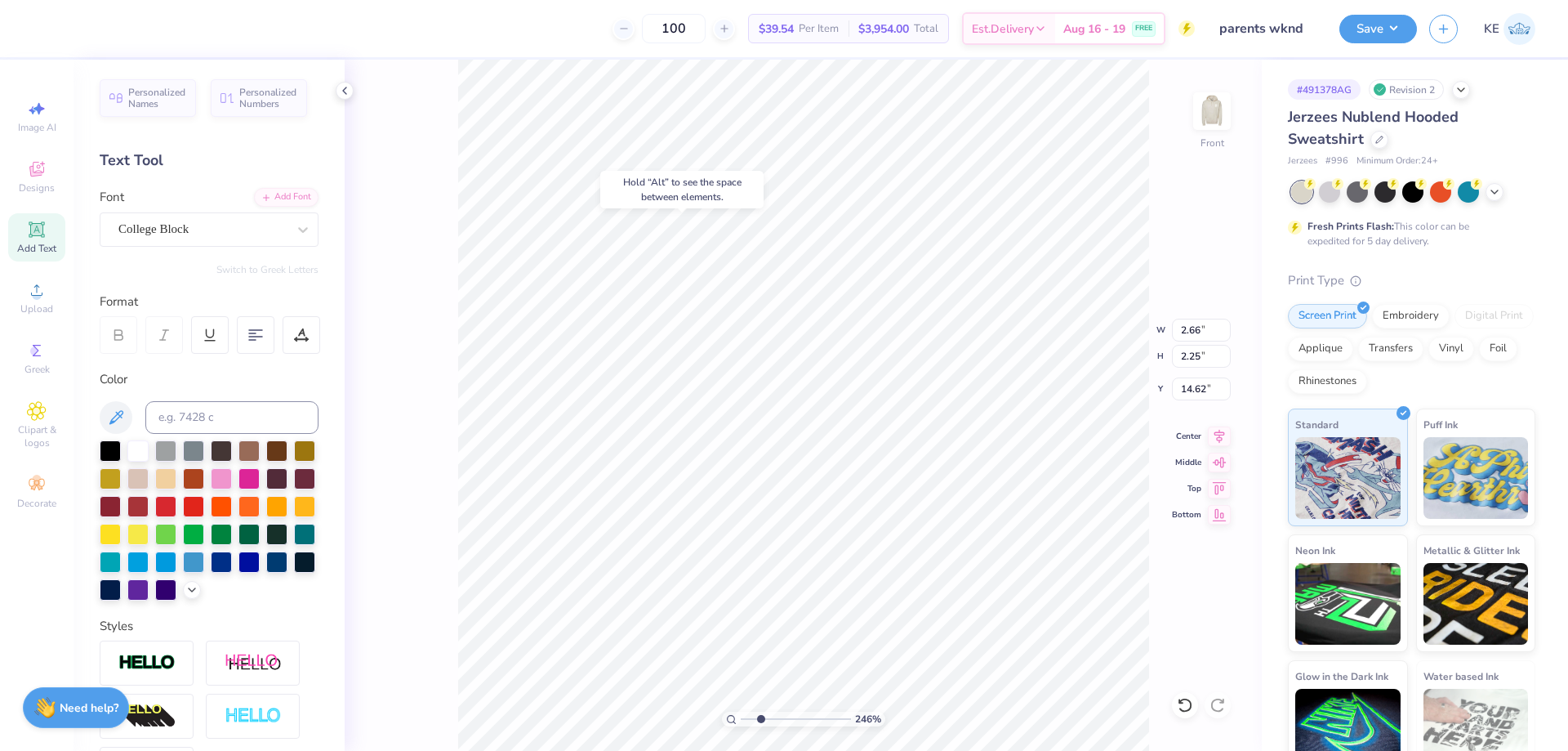 type on "2.46071092039642" 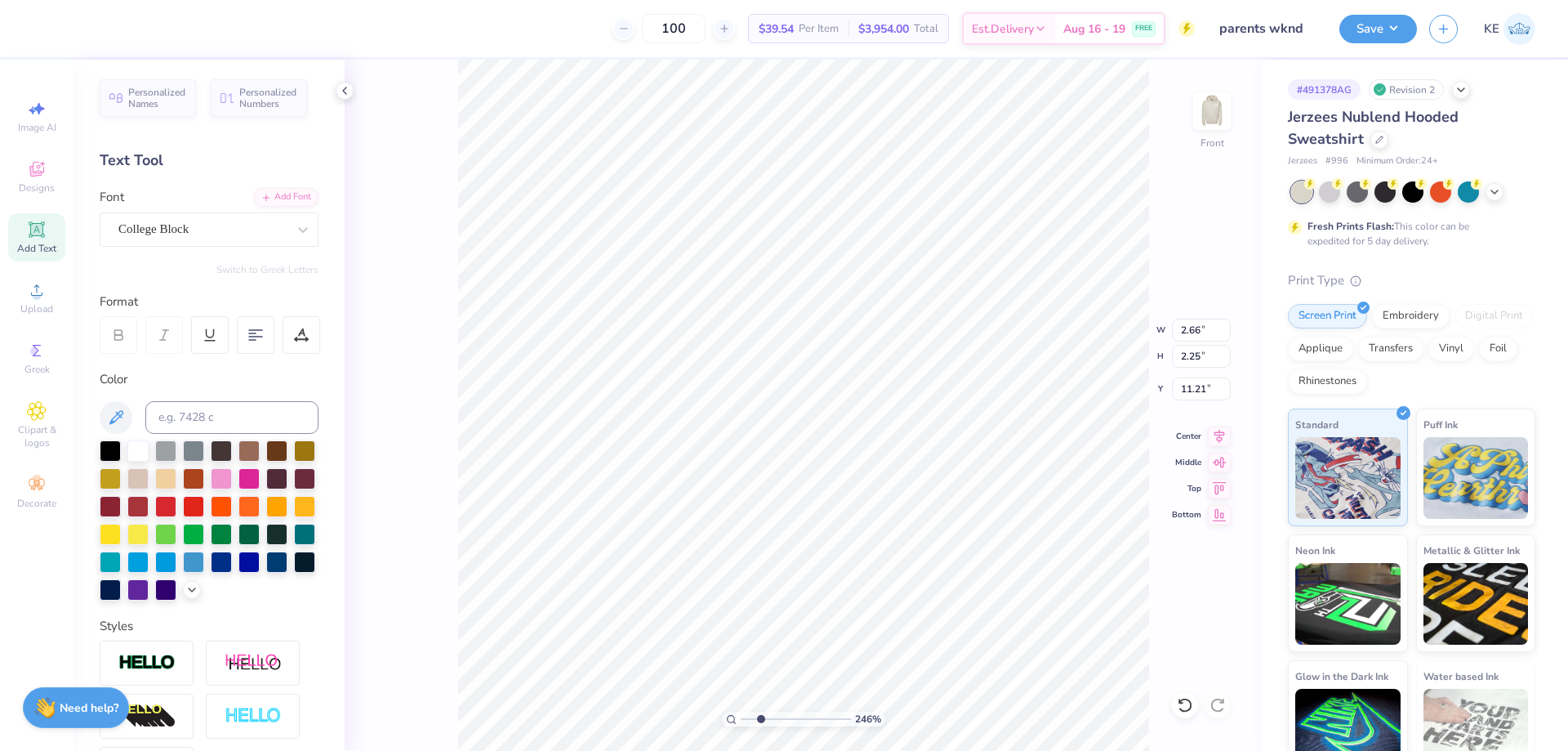 type on "2.71964221644285" 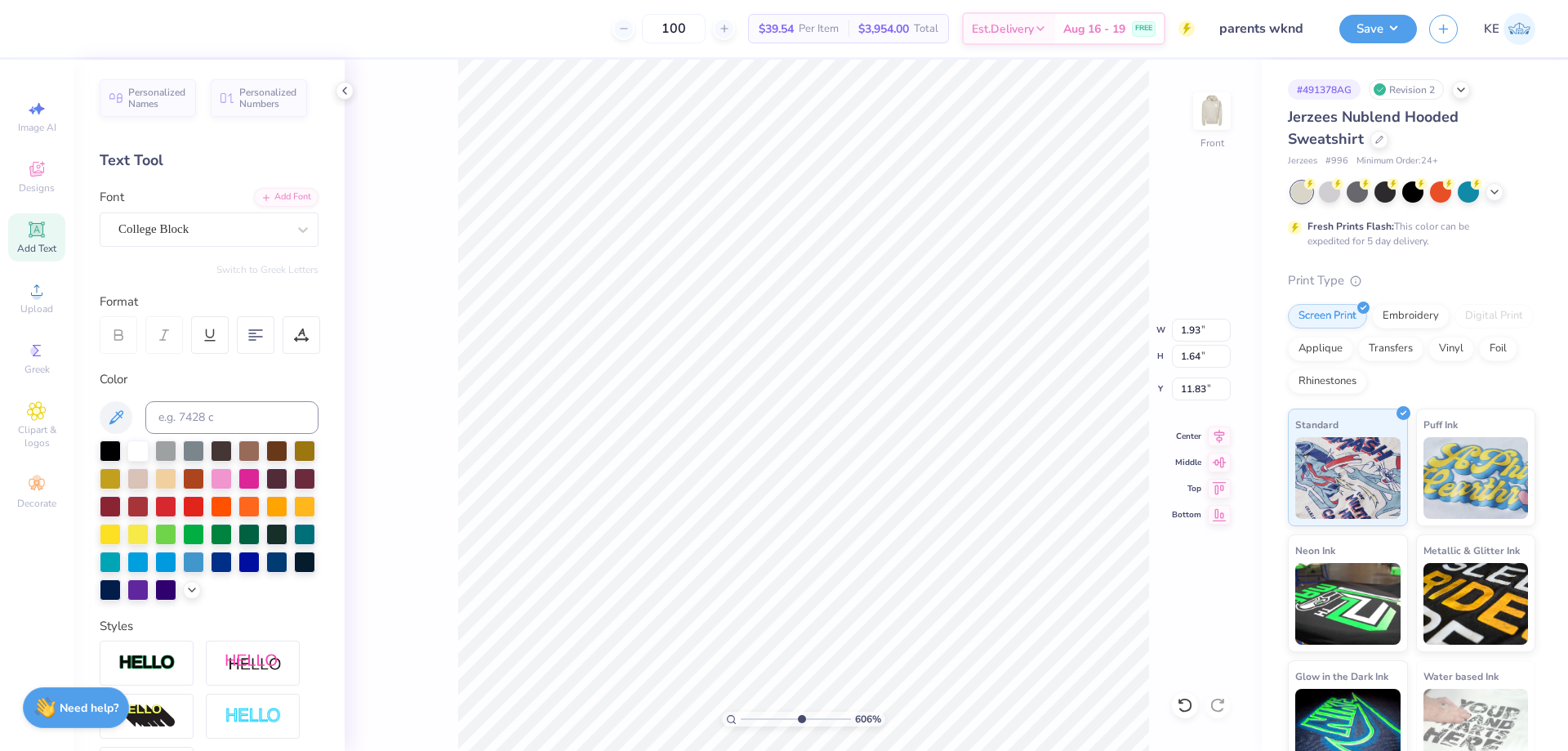 type on "6.05509823375817" 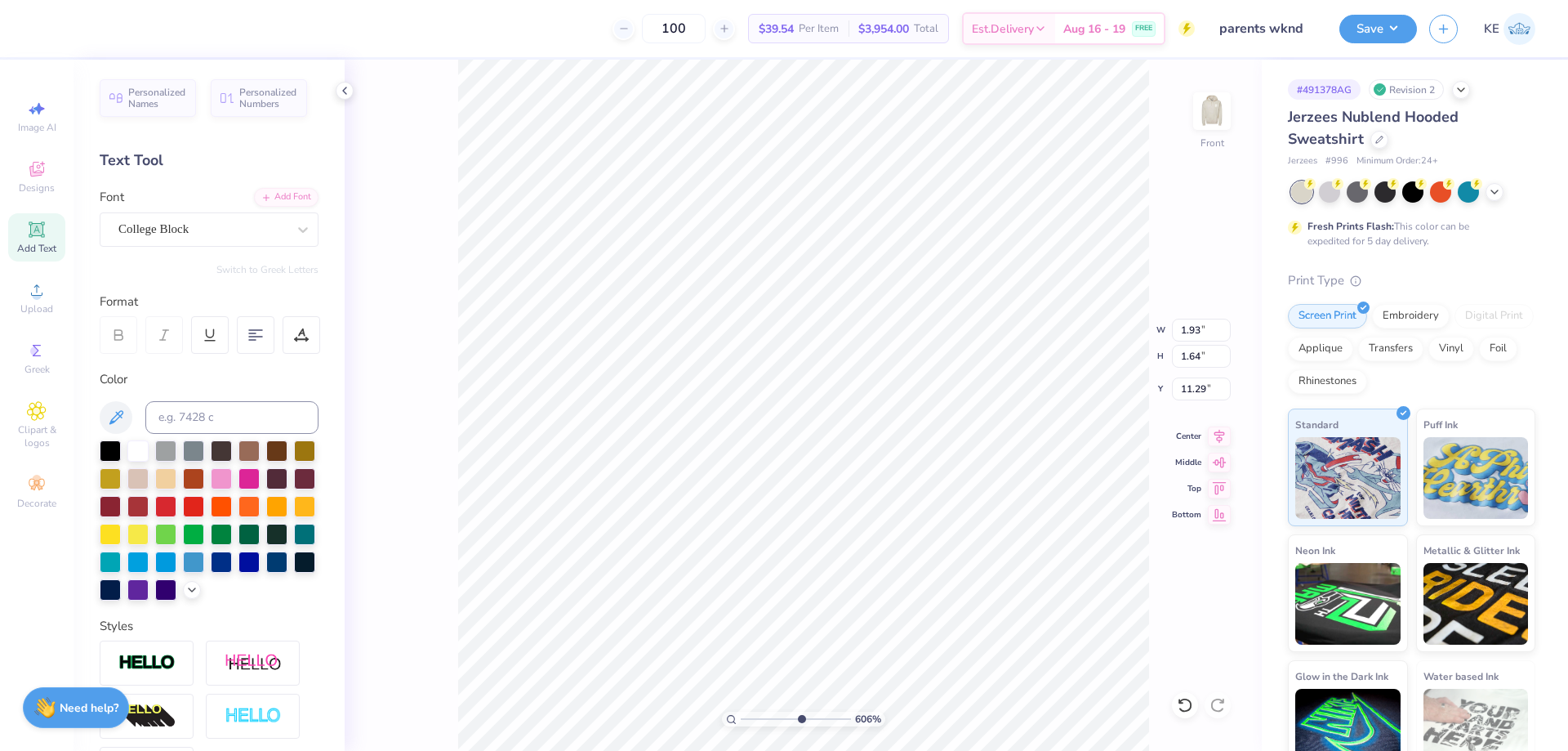 type on "6.05509823375817" 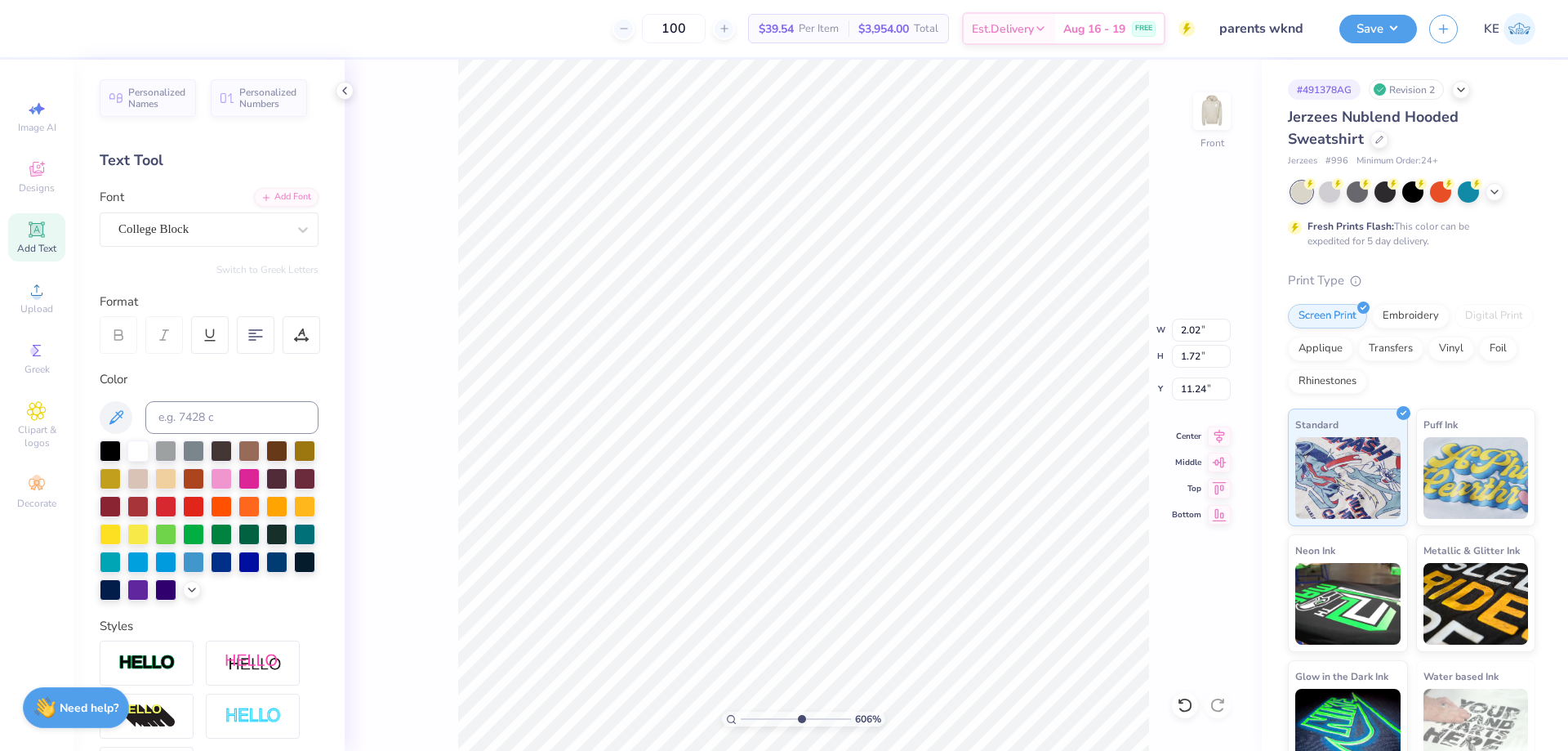 type on "6.05509823375817" 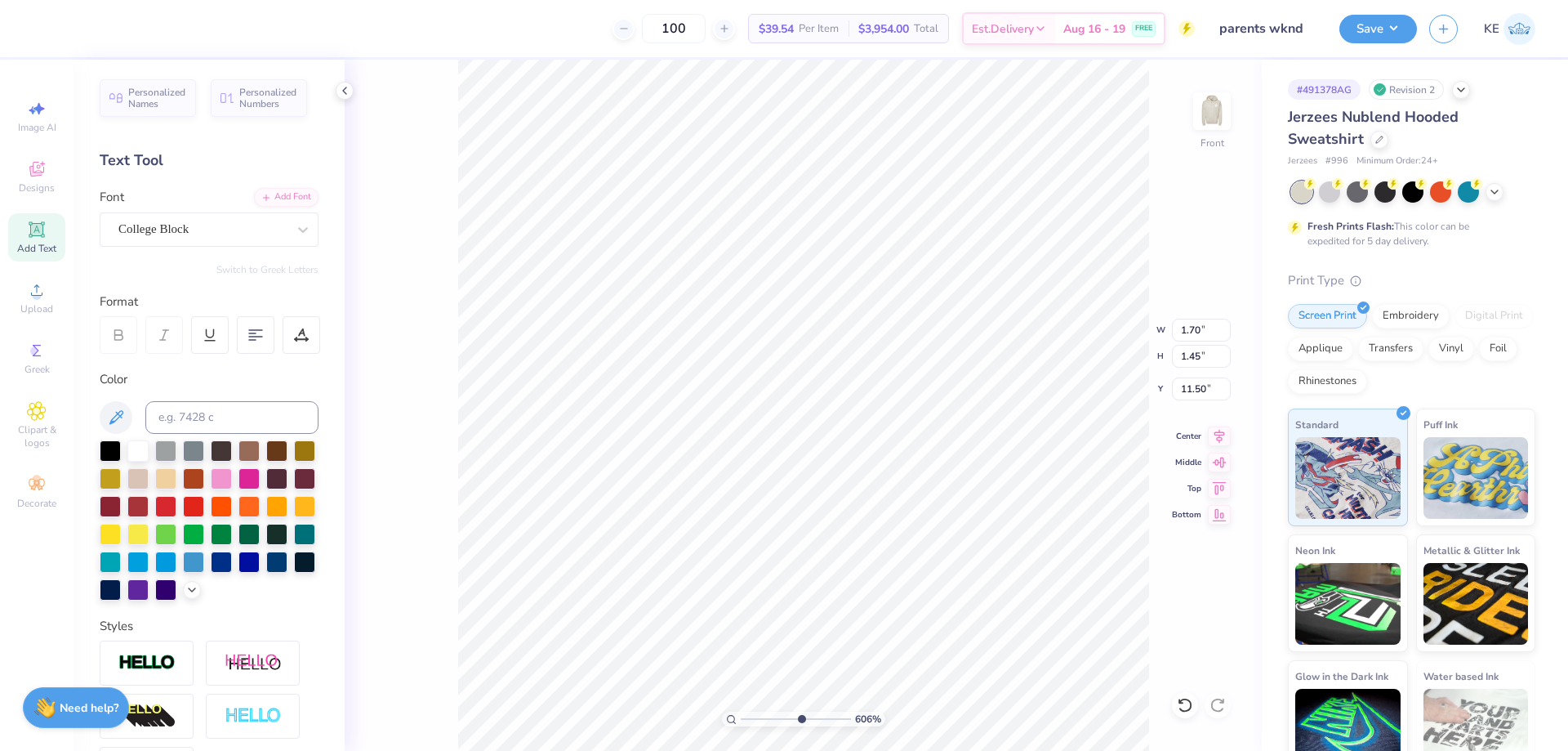 type on "6.05509823375817" 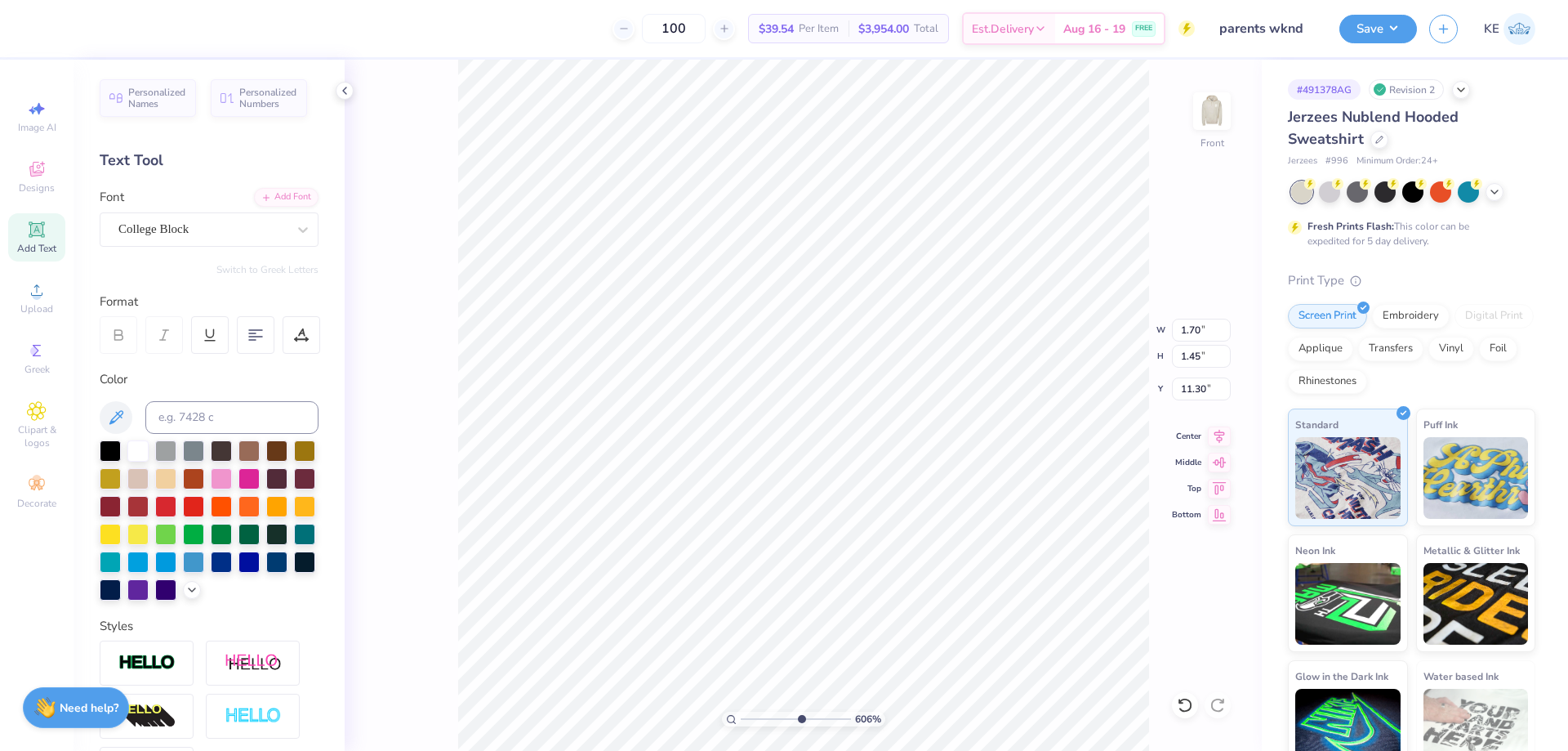 type on "6.05509823375817" 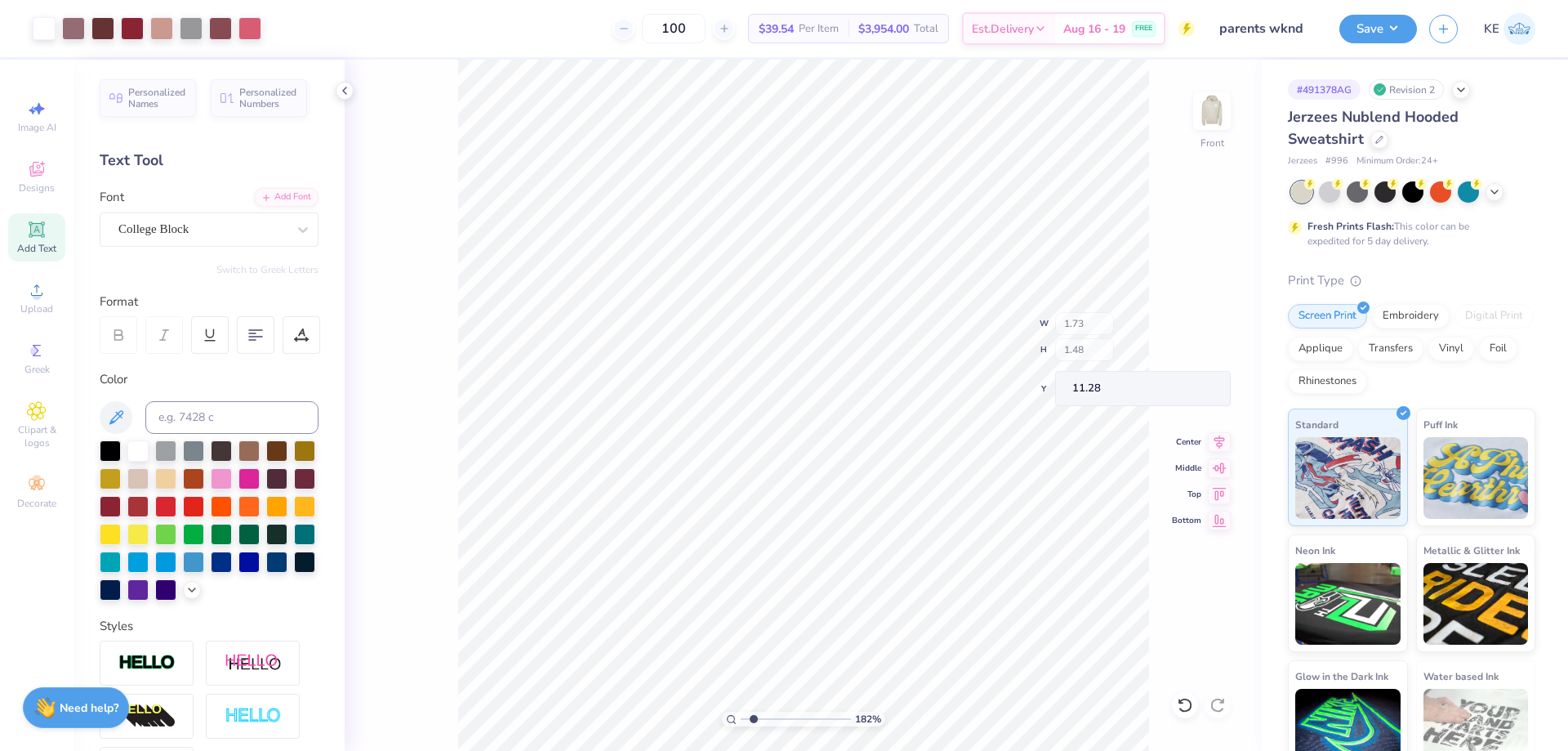 click on "182  % Front W 1.73 H 1.48 Y 11.28 Center Middle Top Bottom" at bounding box center (803, 405) 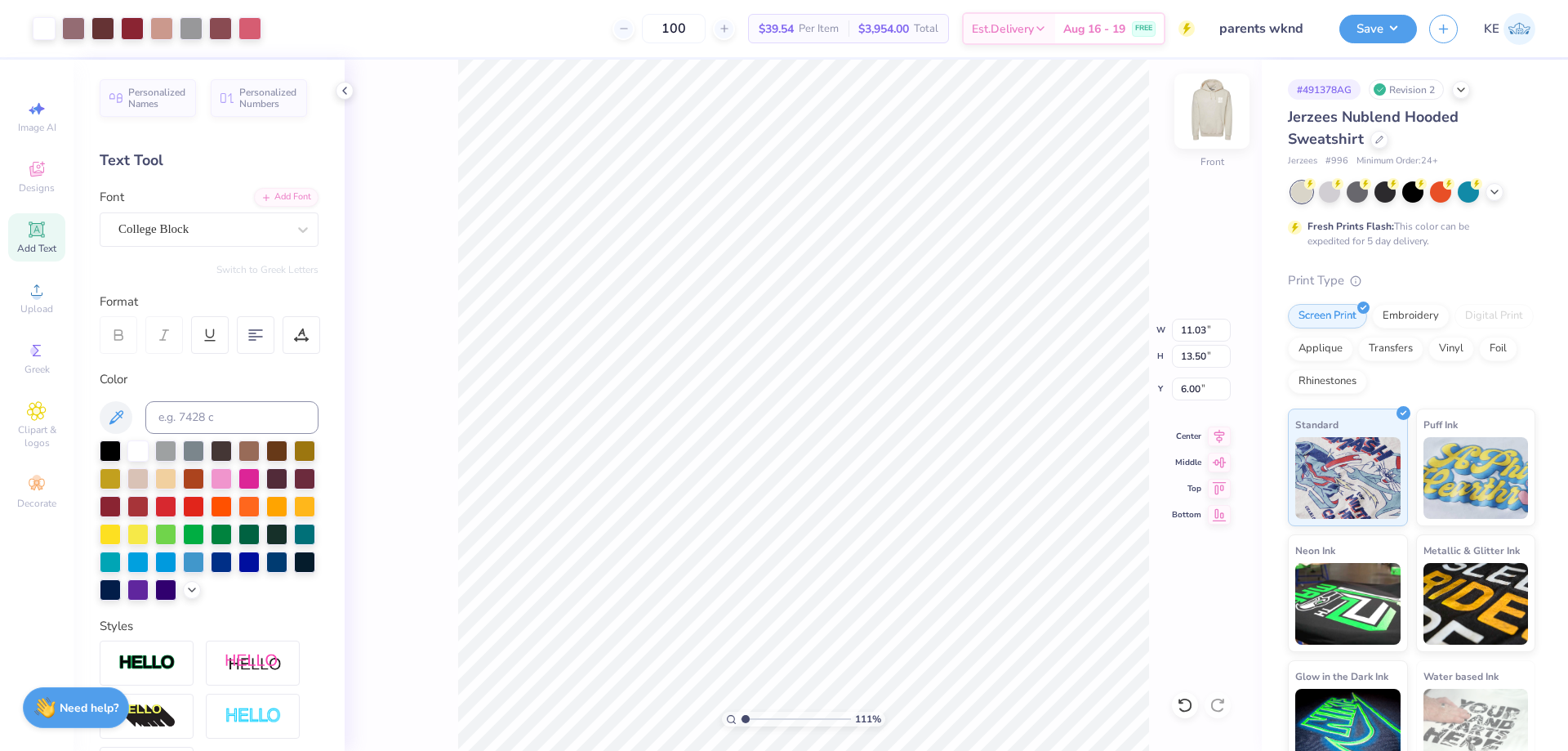 click at bounding box center [1212, 111] 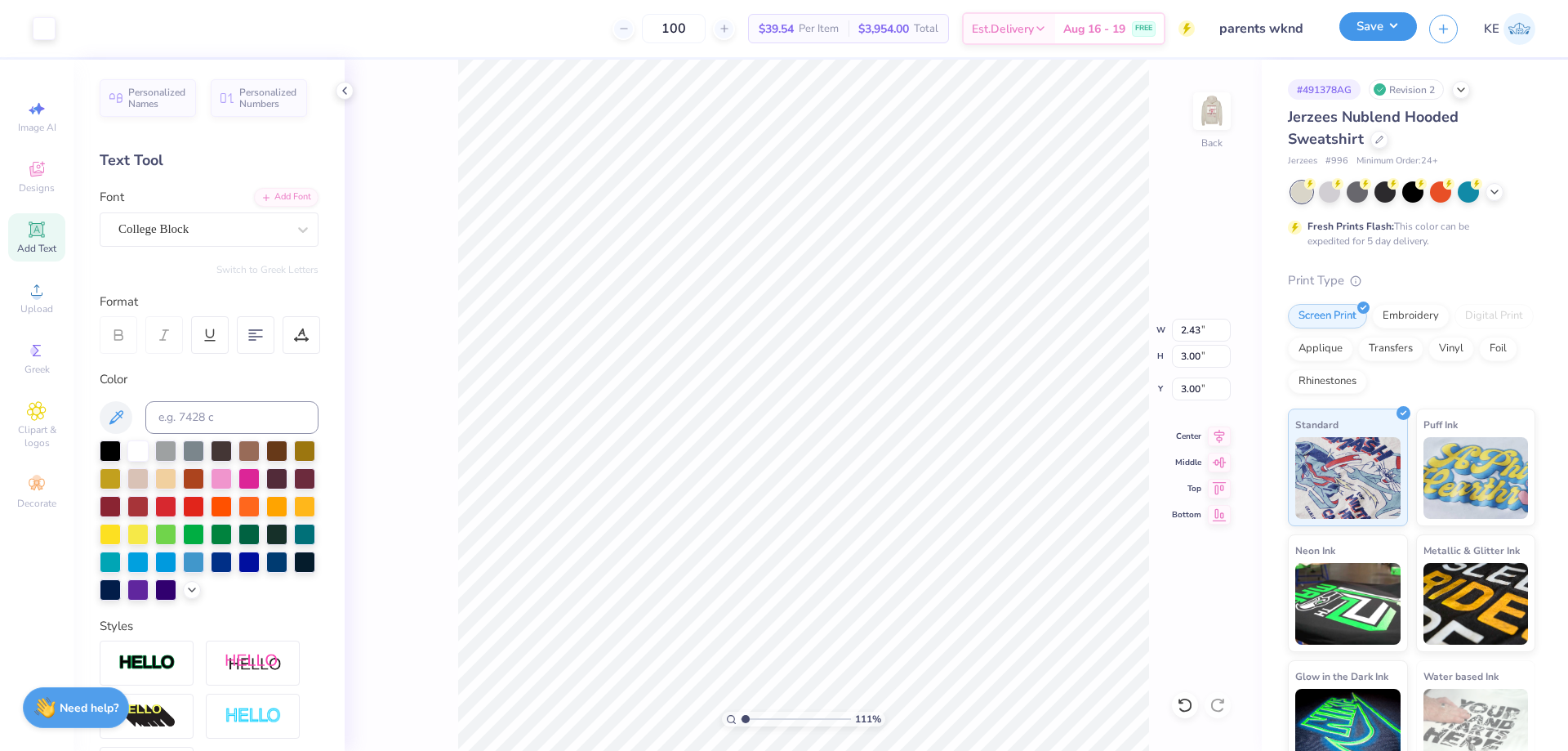 click on "Save" at bounding box center (1378, 26) 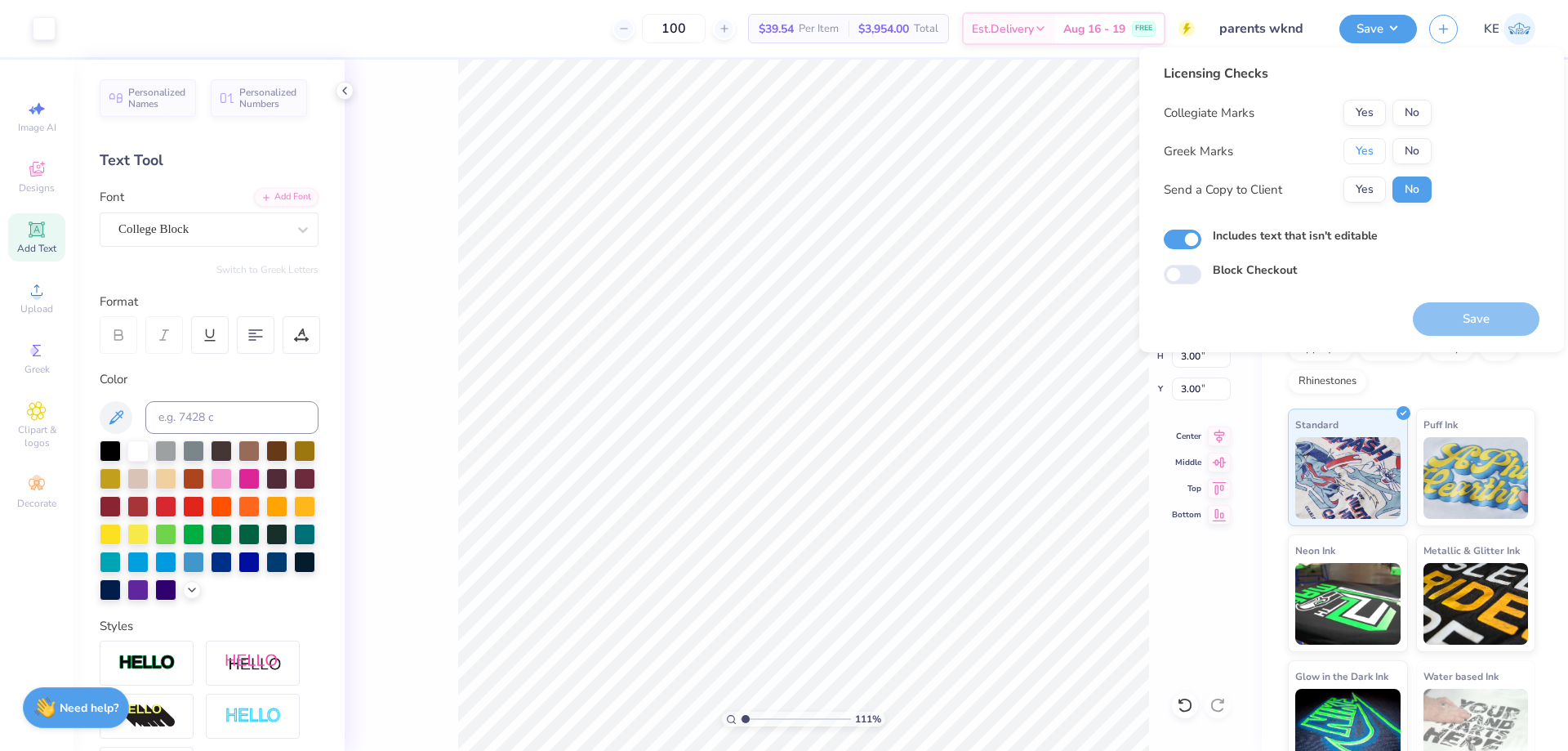 click on "Yes" at bounding box center (1365, 151) 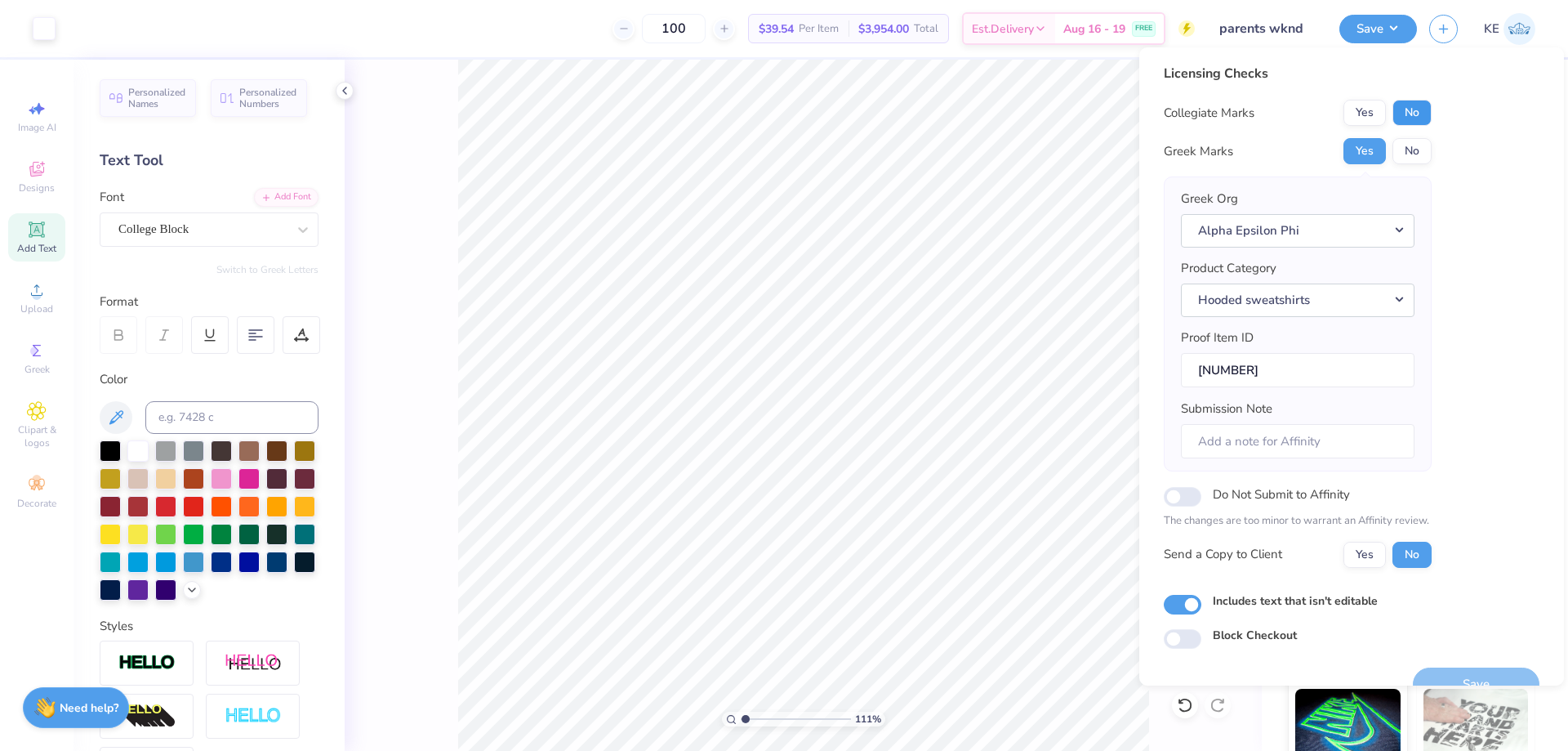 click on "No" at bounding box center [1412, 113] 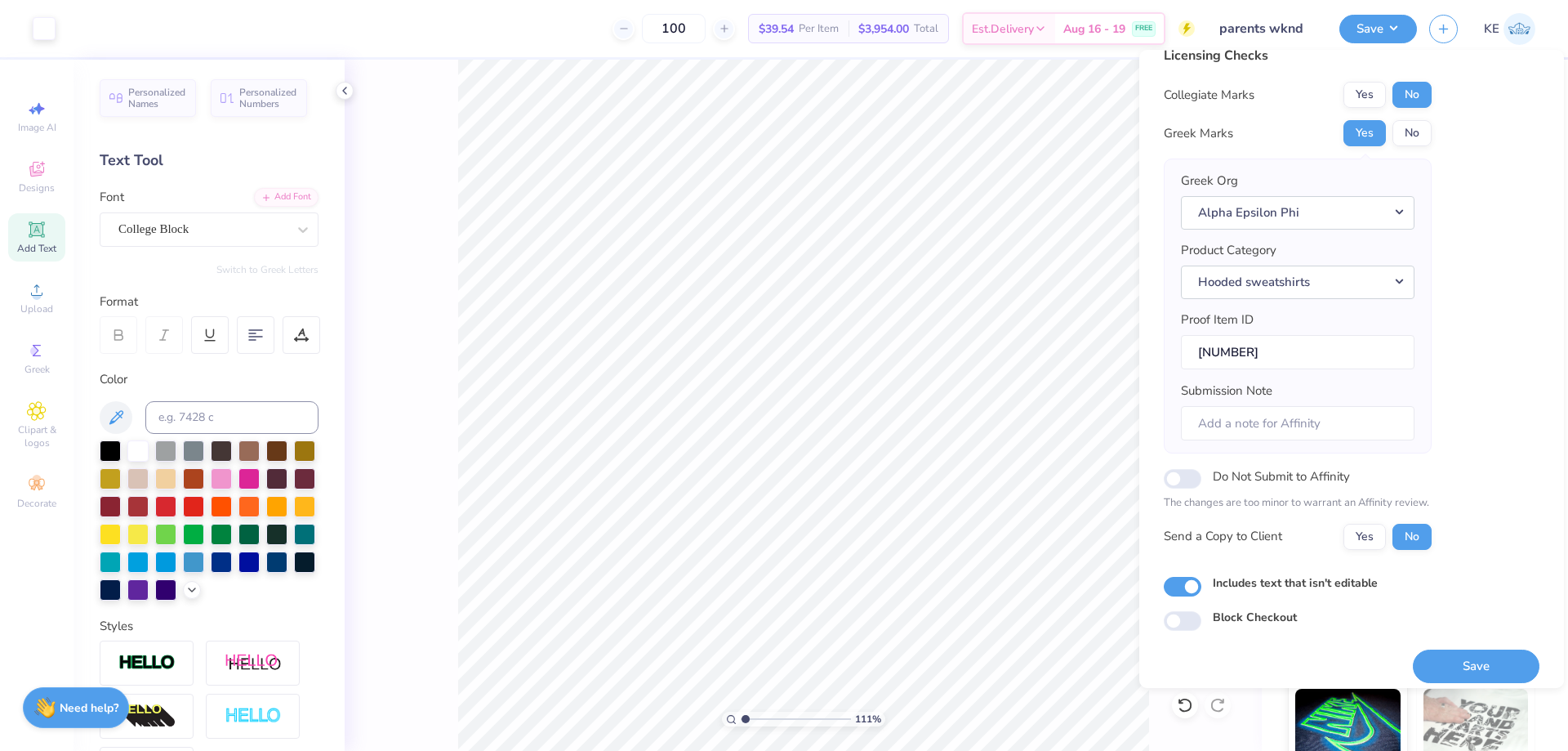 scroll, scrollTop: 31, scrollLeft: 0, axis: vertical 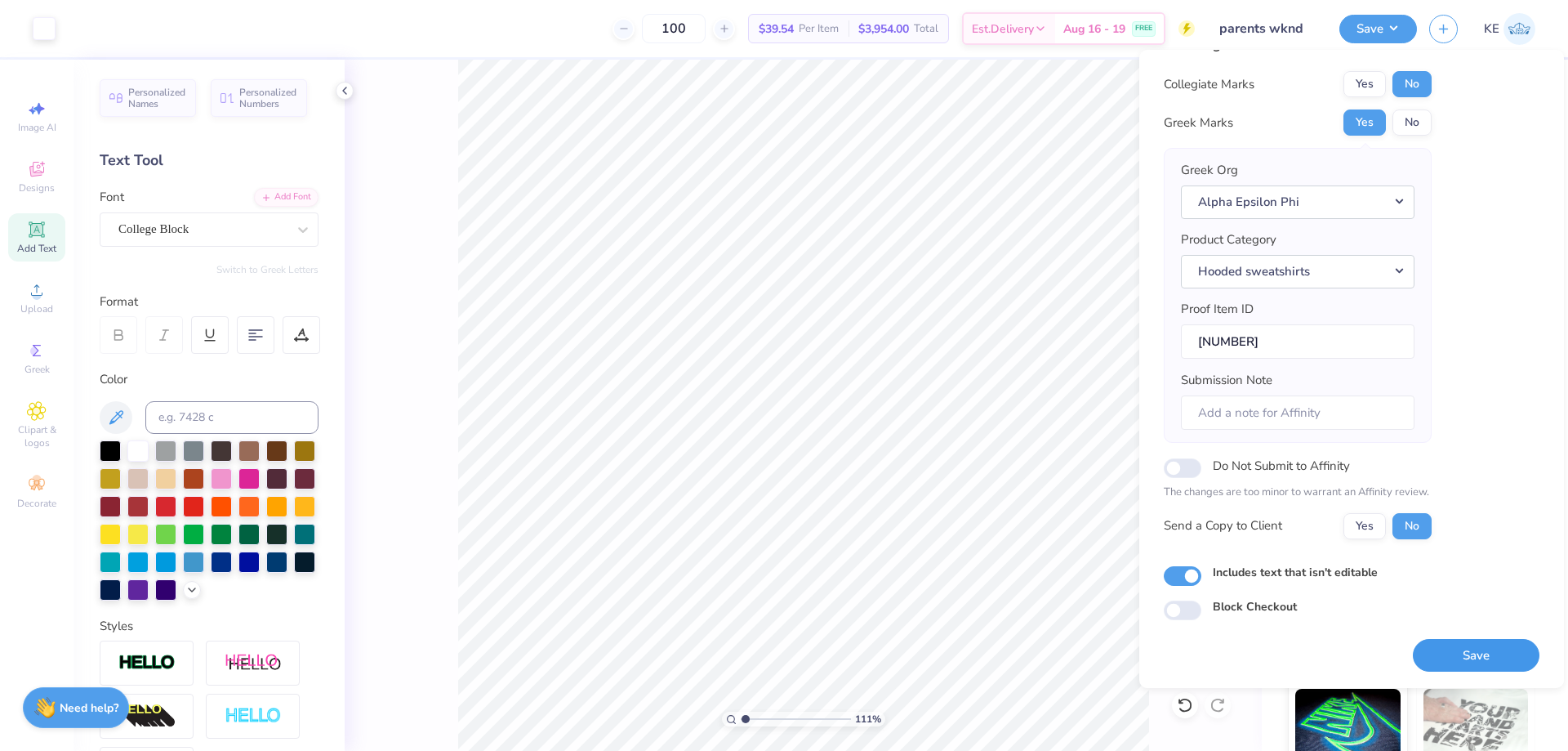 click on "Save" at bounding box center (1476, 655) 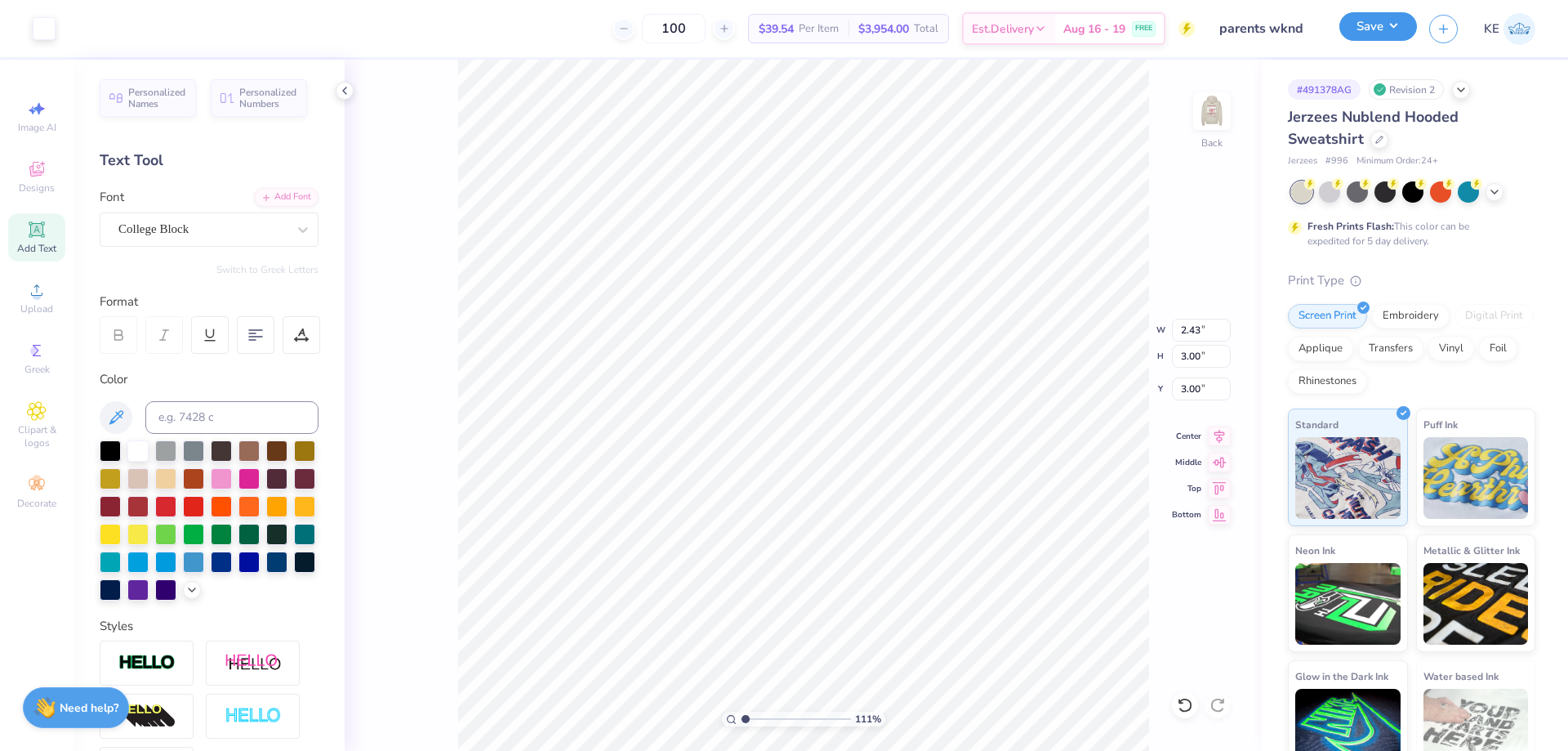 click on "Save" at bounding box center (1378, 26) 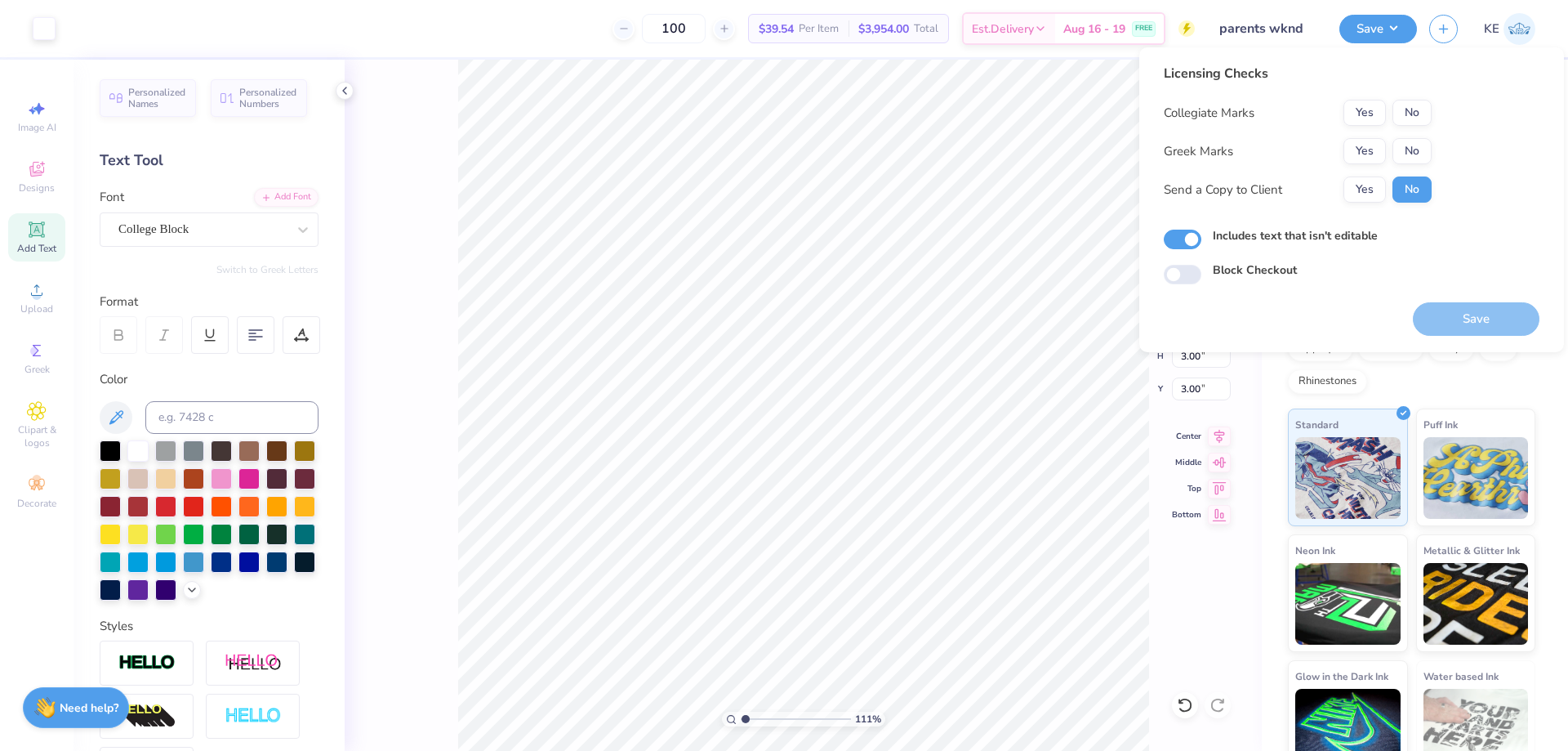 click on "Personalized Names Personalized Numbers Text Tool  Add Font Font College Block Switch to Greek Letters Format Color Styles Text Shape" at bounding box center [209, 405] 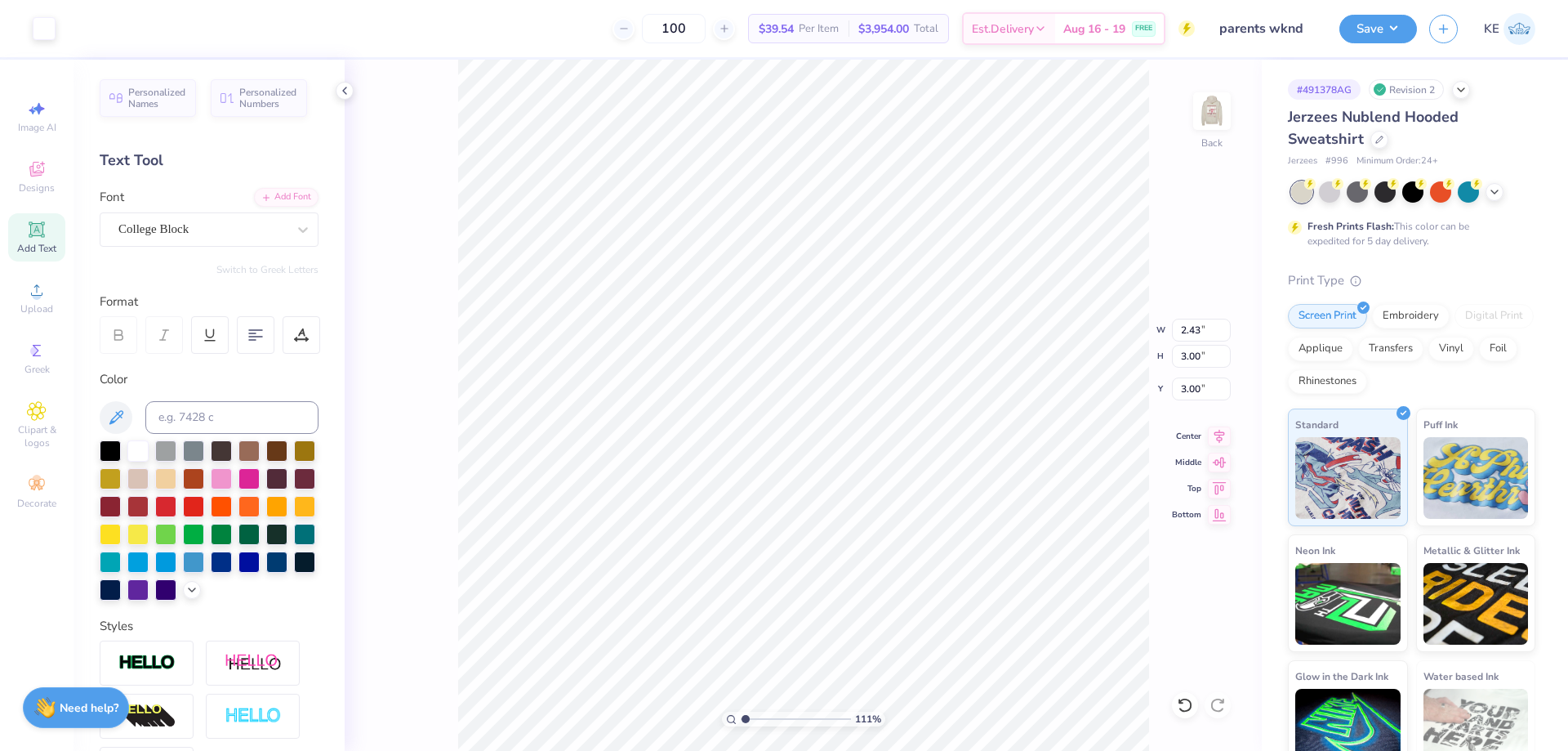 type on "1.10522621487156" 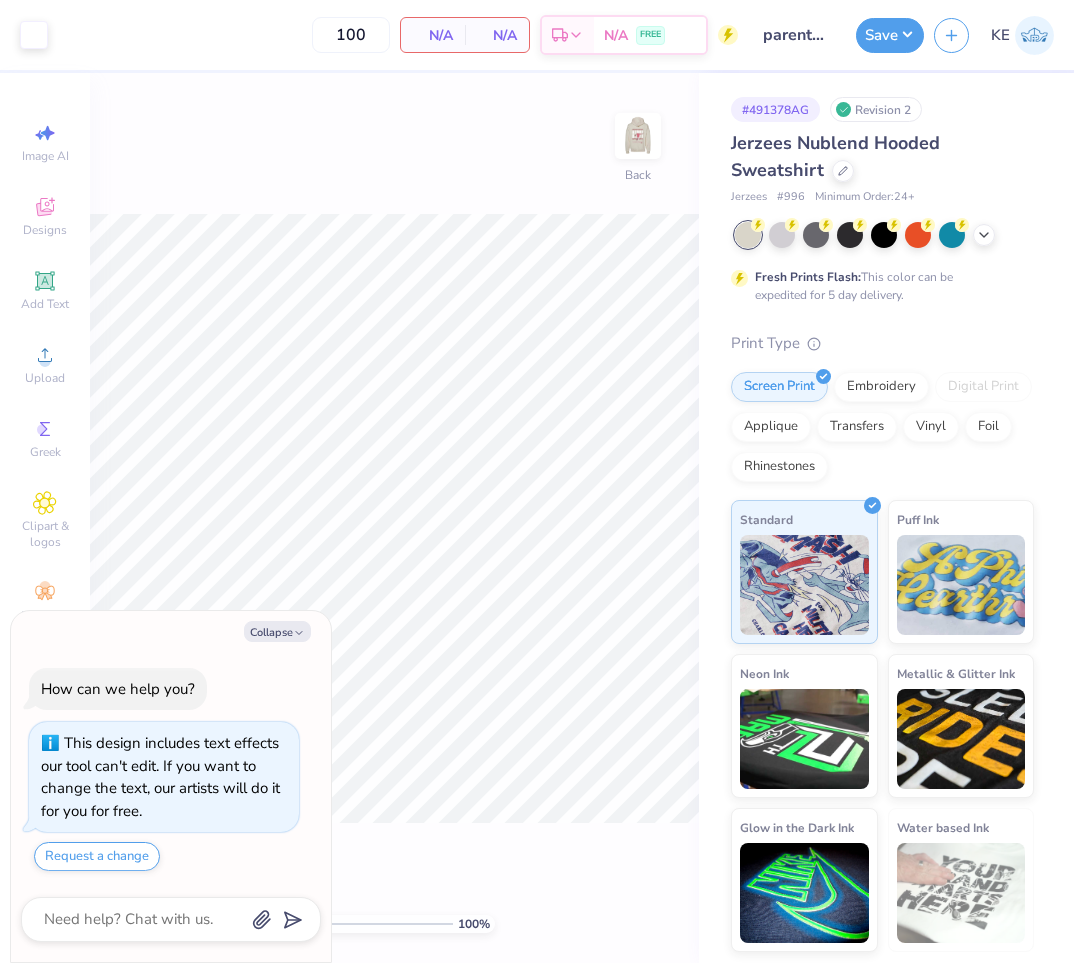 type on "x" 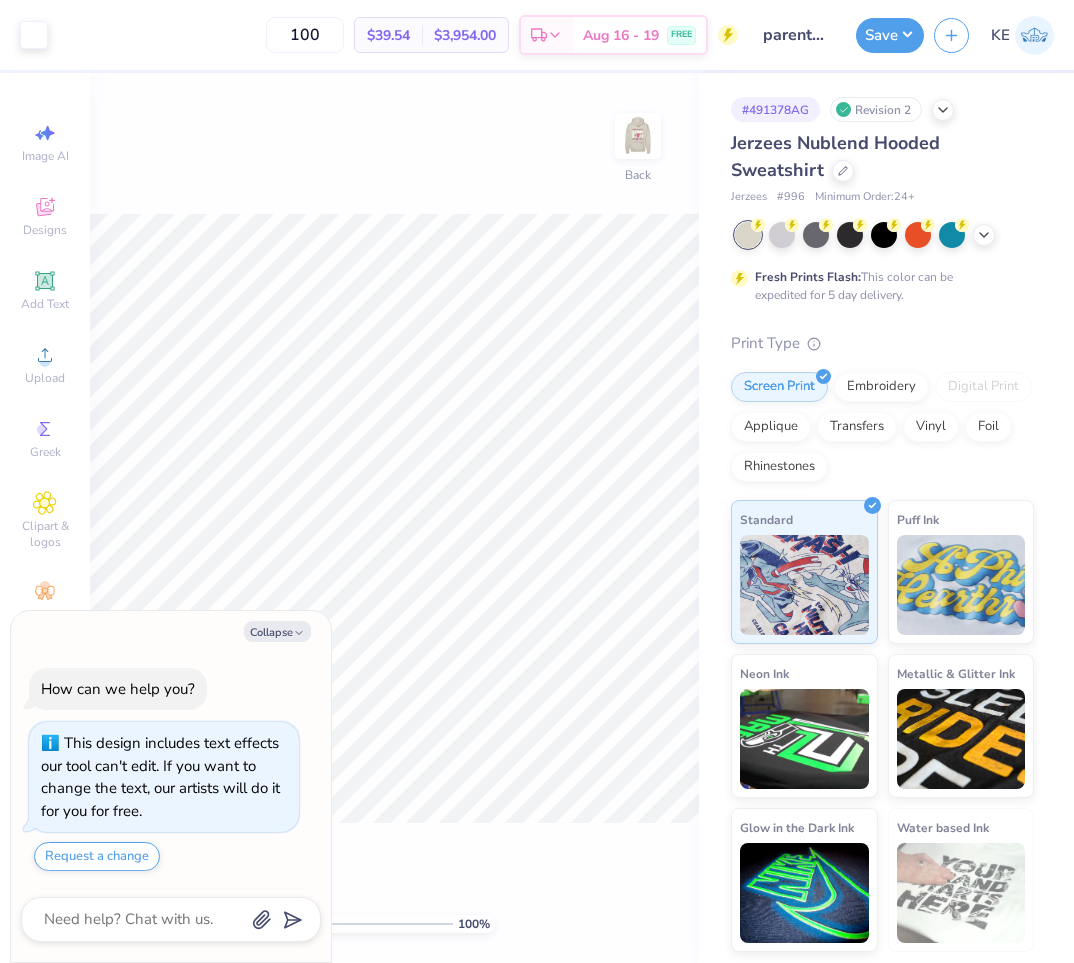 scroll, scrollTop: 0, scrollLeft: 0, axis: both 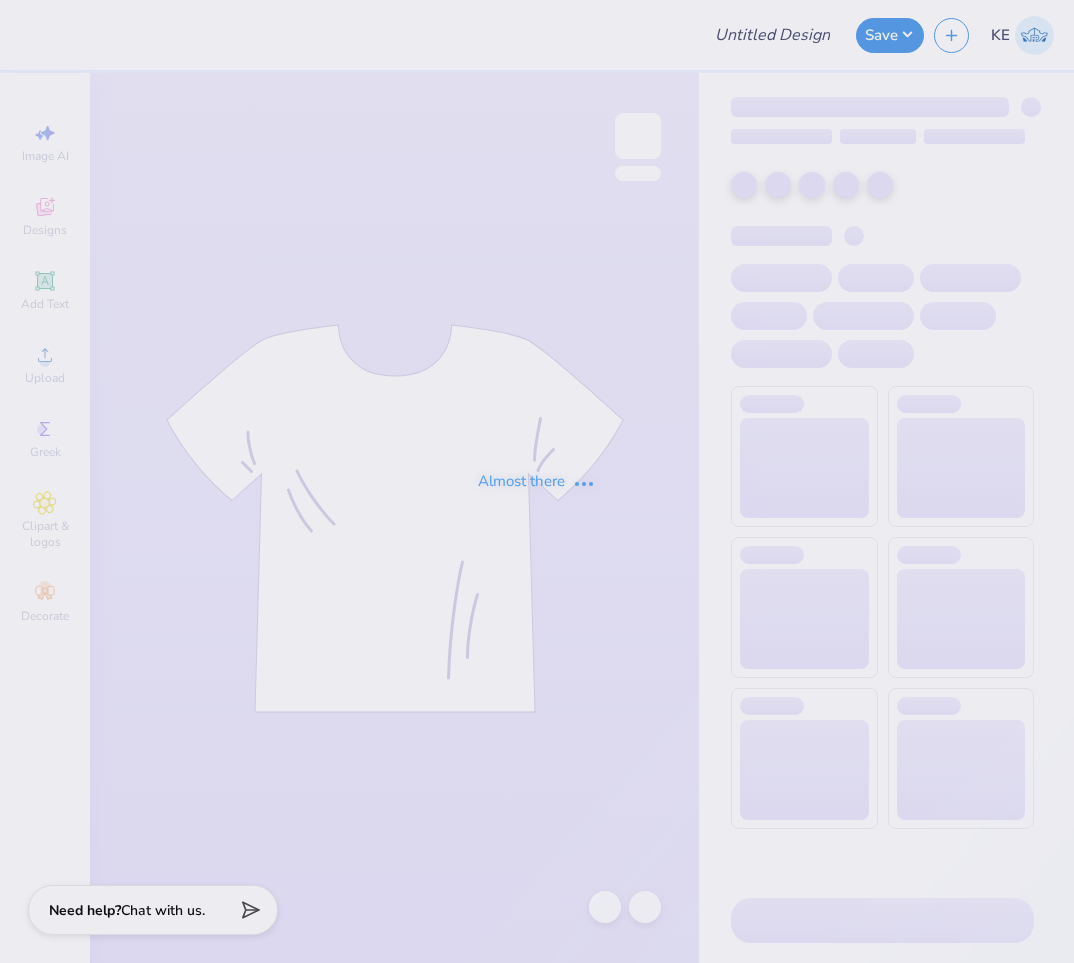 type on "parents wknd" 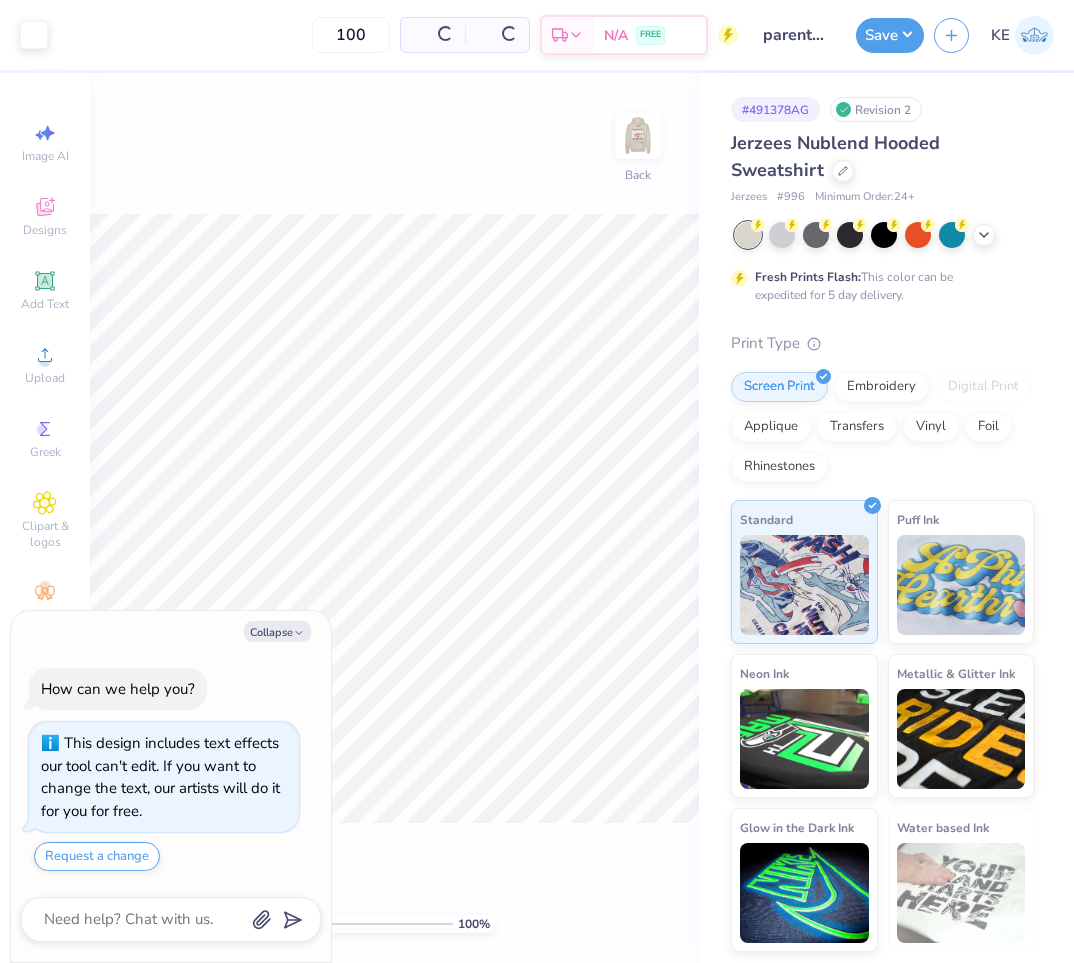 type on "x" 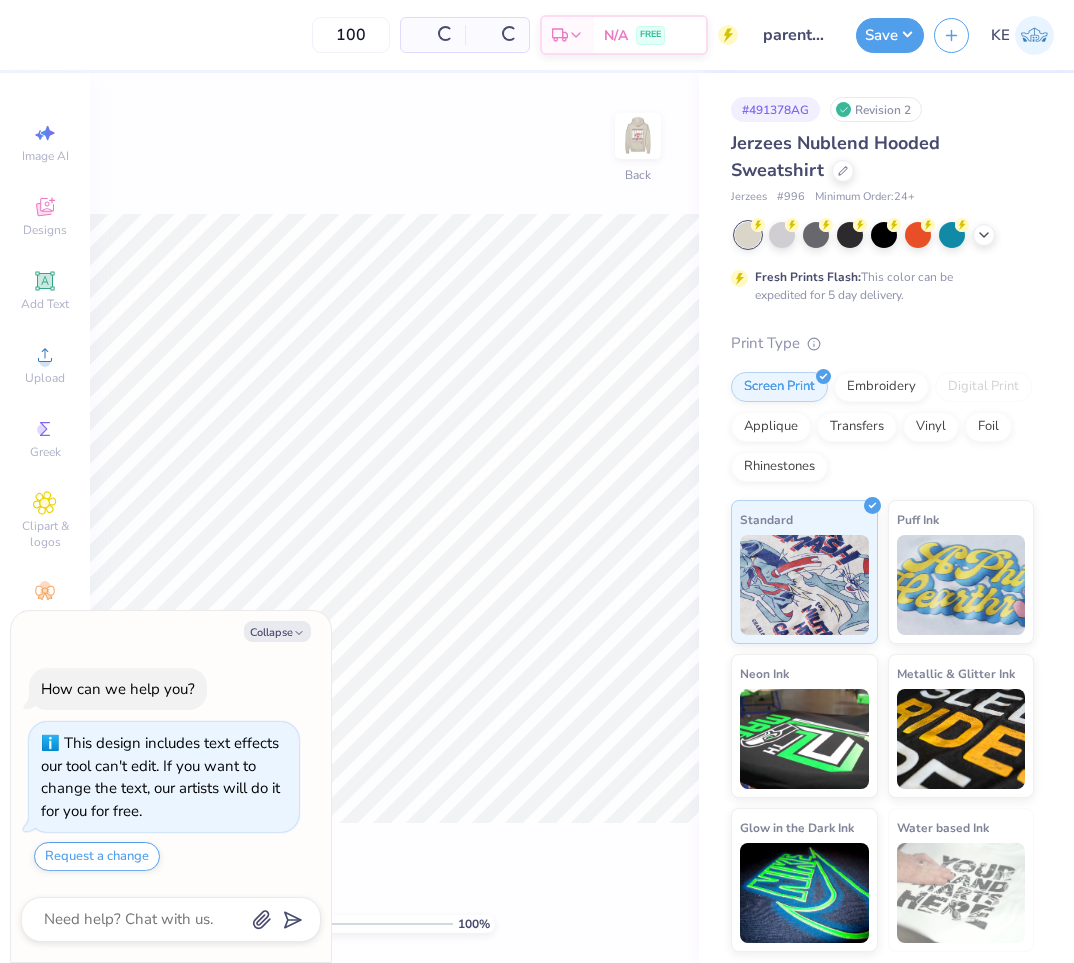 scroll, scrollTop: 0, scrollLeft: 0, axis: both 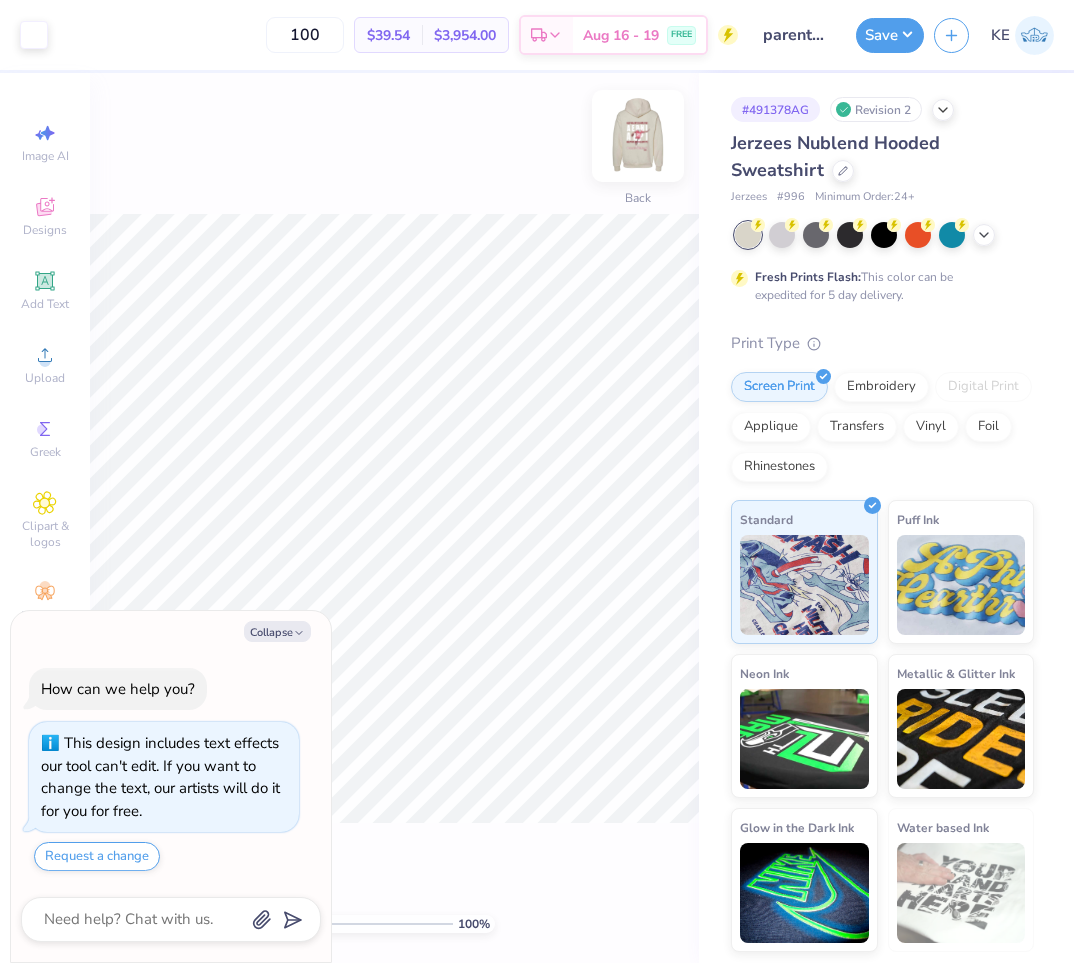 click at bounding box center [638, 136] 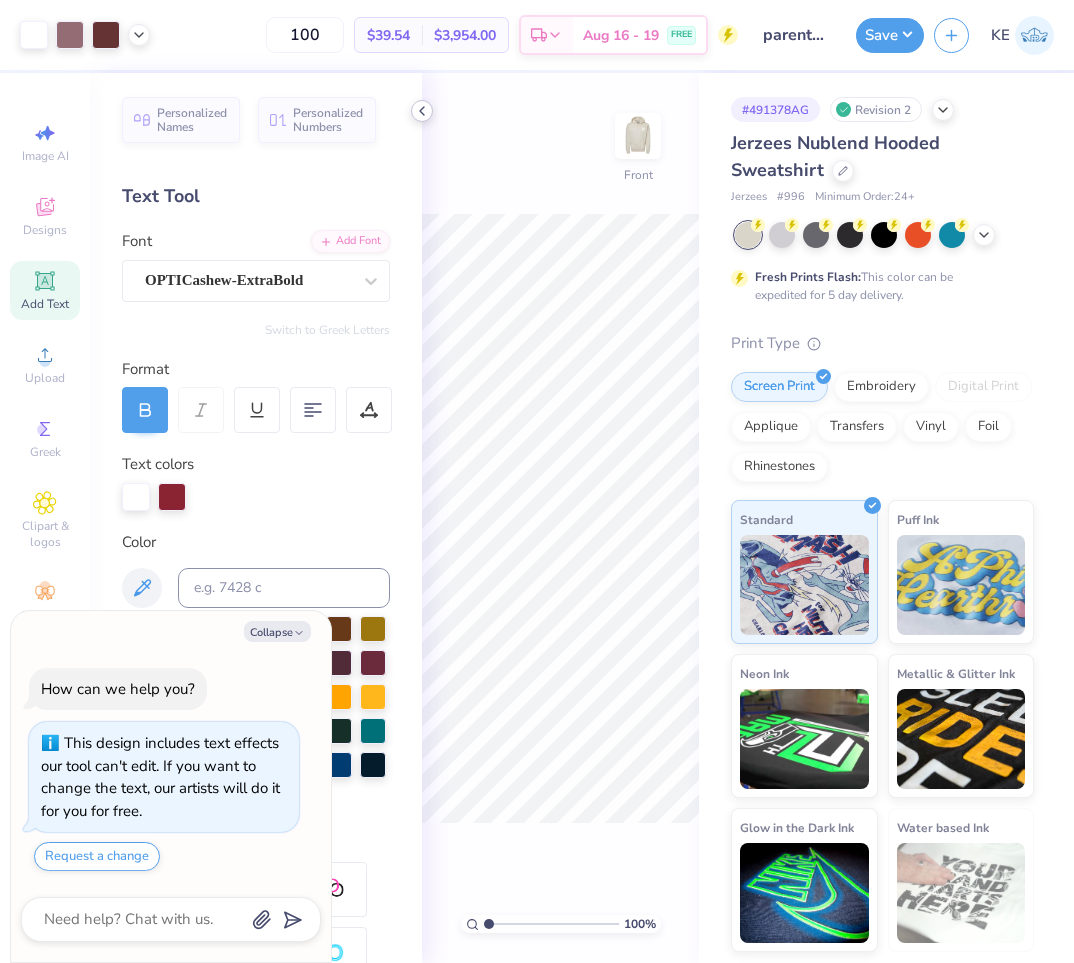 click 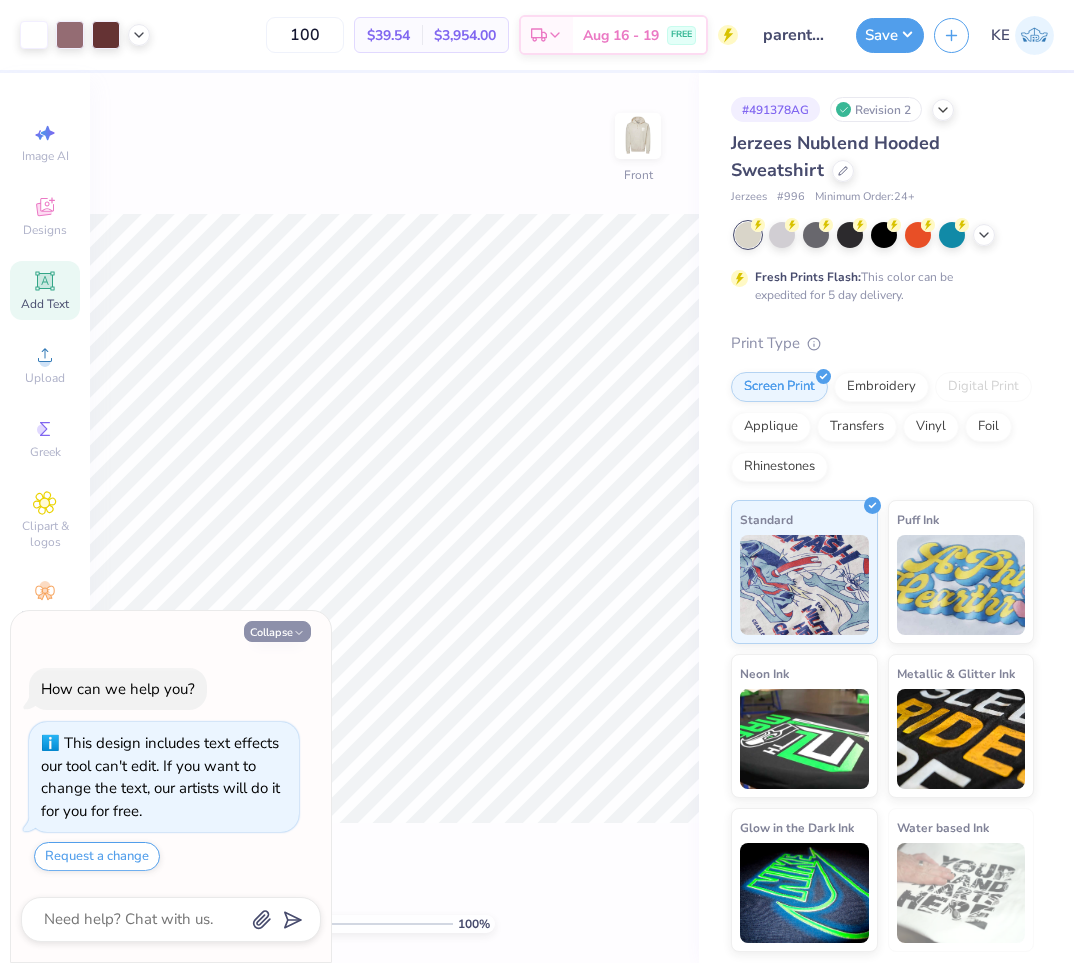 click on "Collapse" at bounding box center [277, 631] 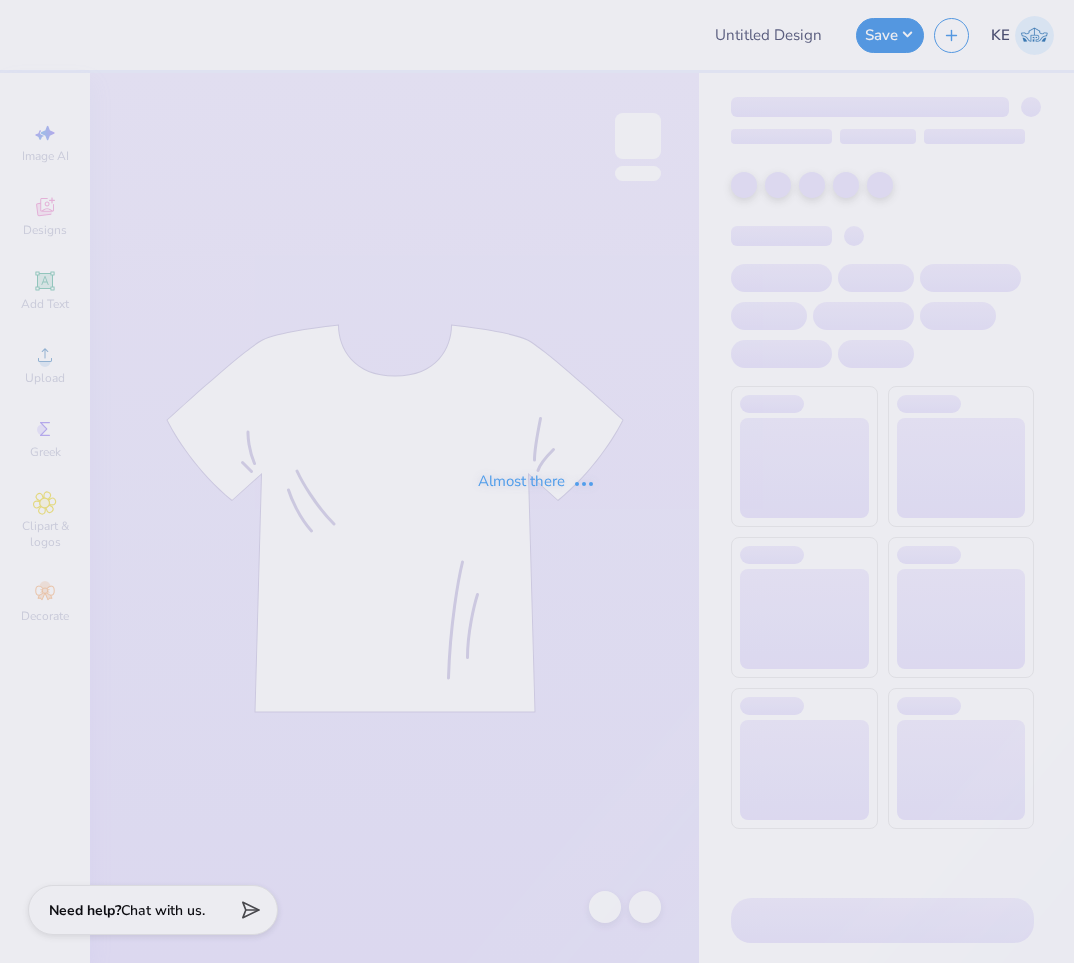 type on "parents wknd" 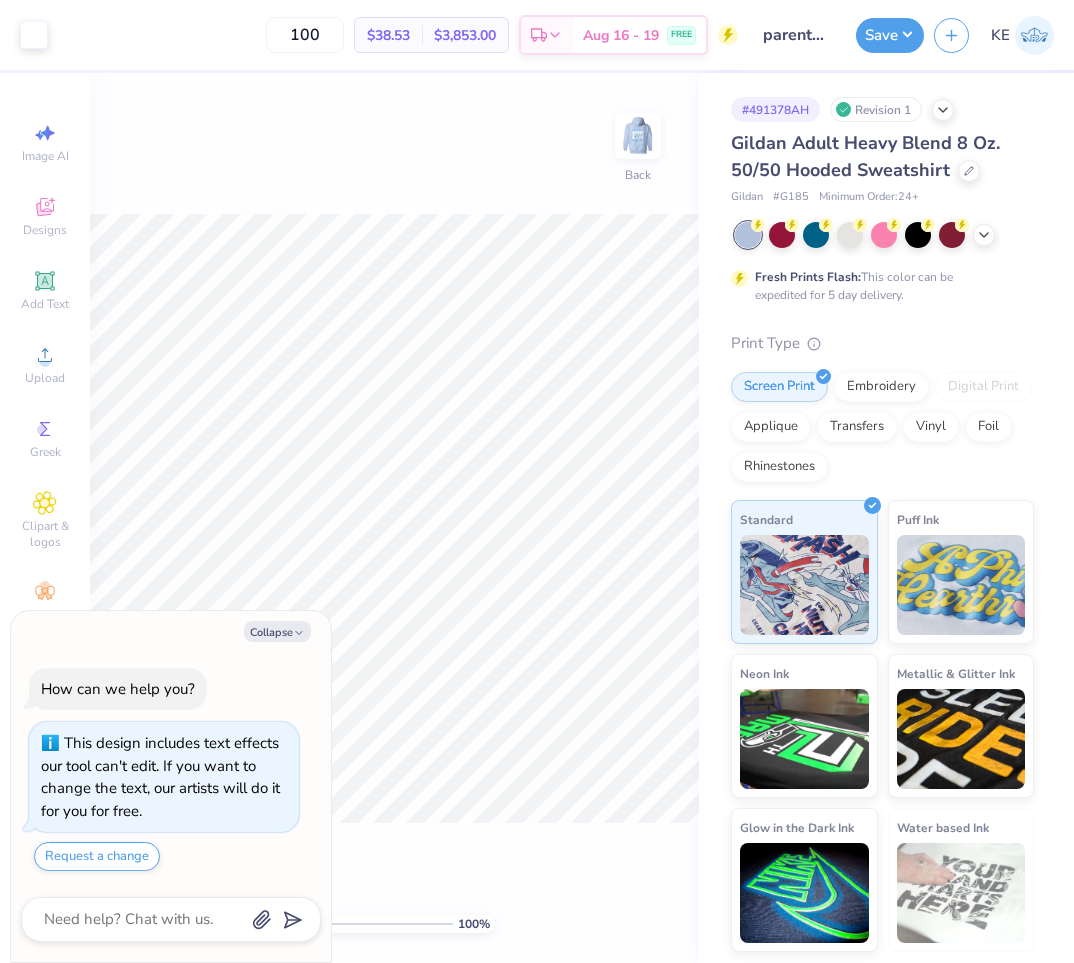 scroll, scrollTop: 0, scrollLeft: 0, axis: both 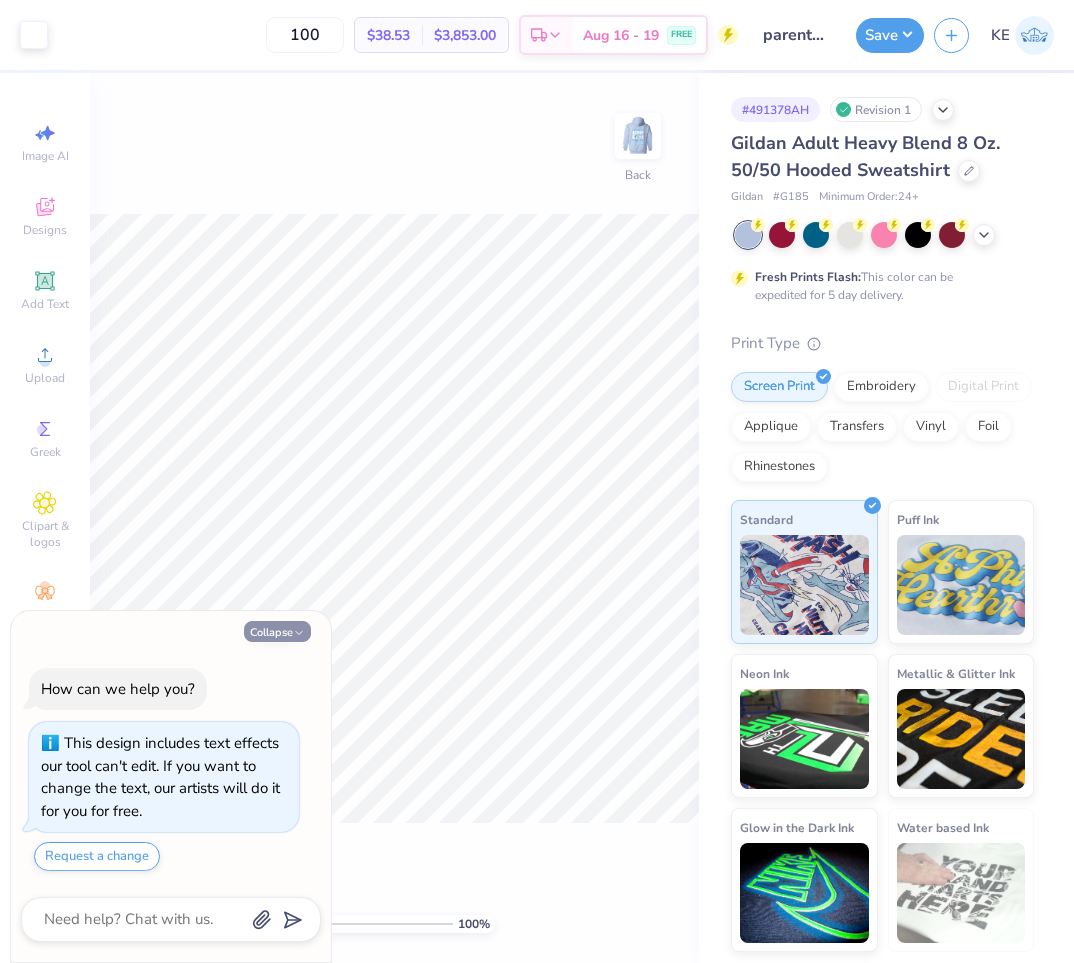 click on "Collapse" at bounding box center (277, 631) 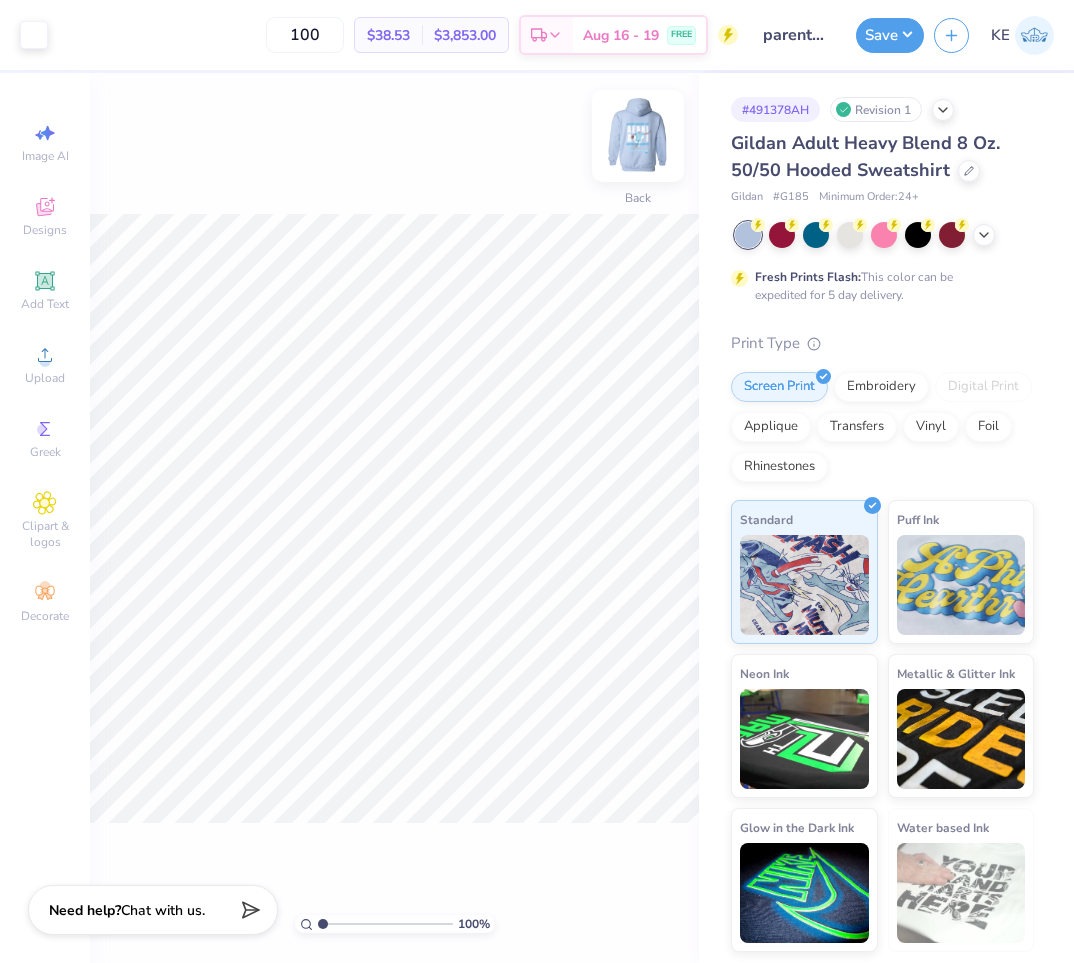 click at bounding box center [638, 136] 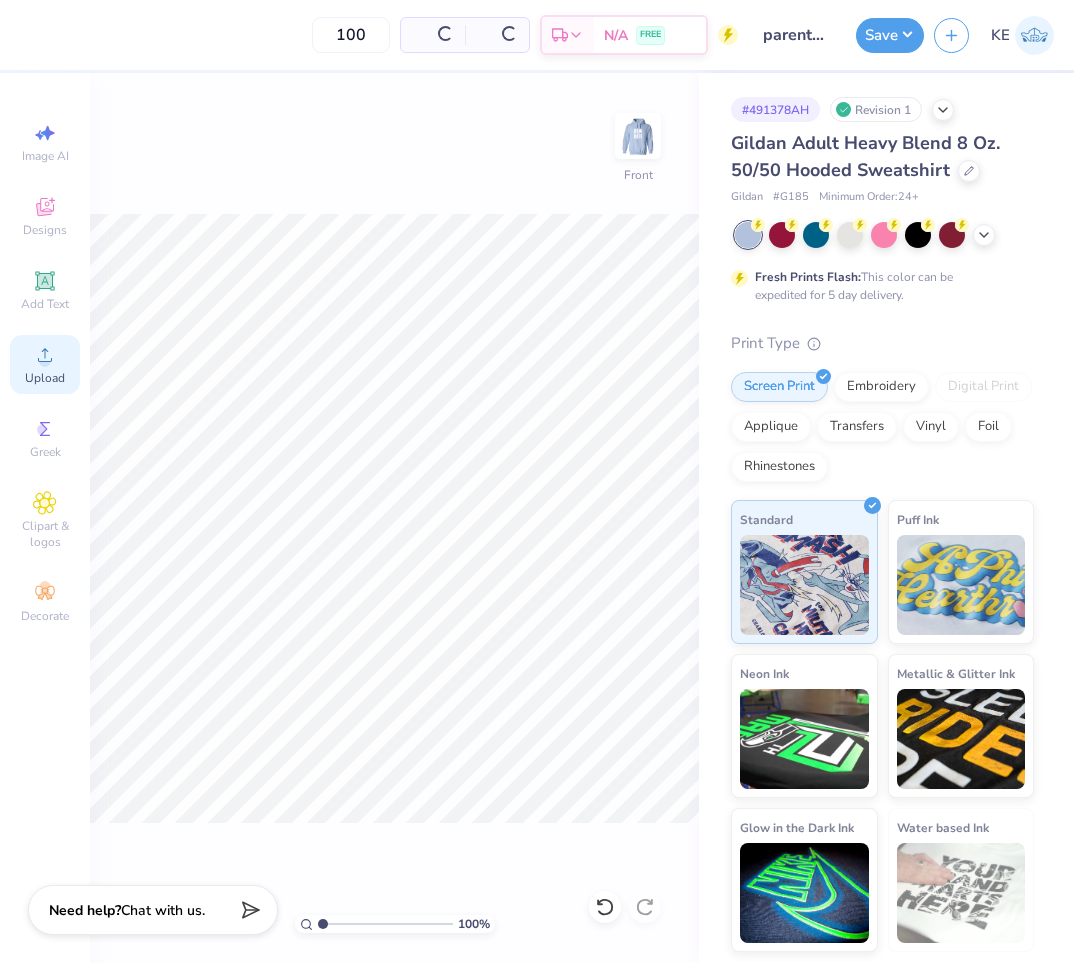 click 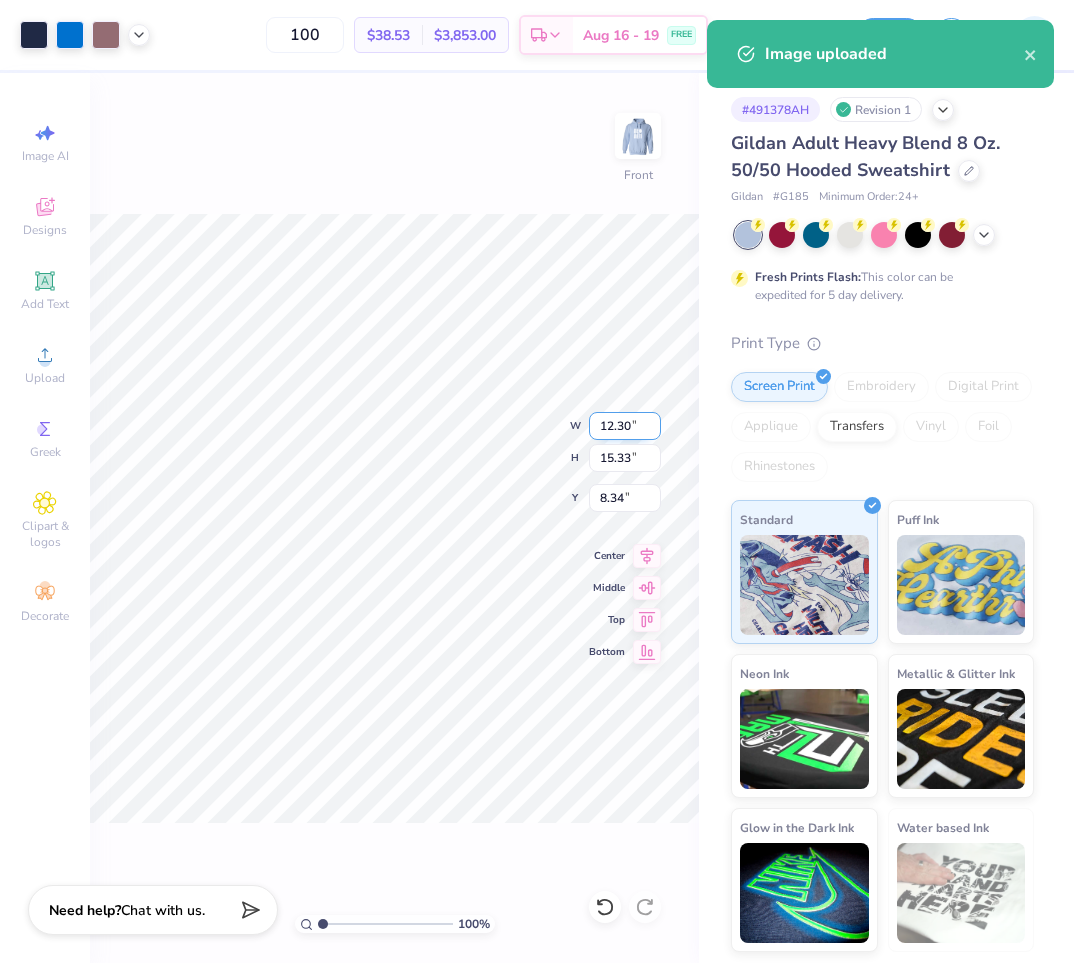click on "12.30" at bounding box center [625, 426] 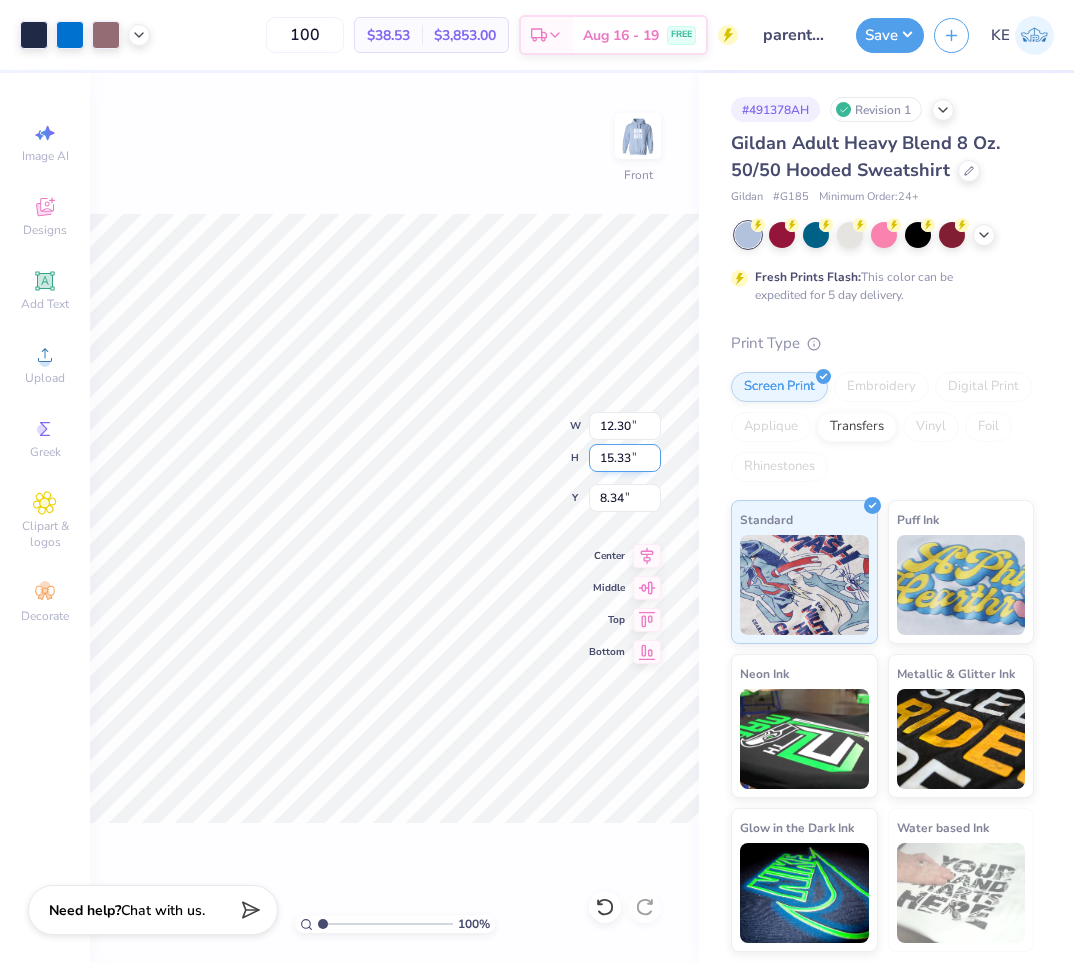 click on "15.33" at bounding box center (625, 458) 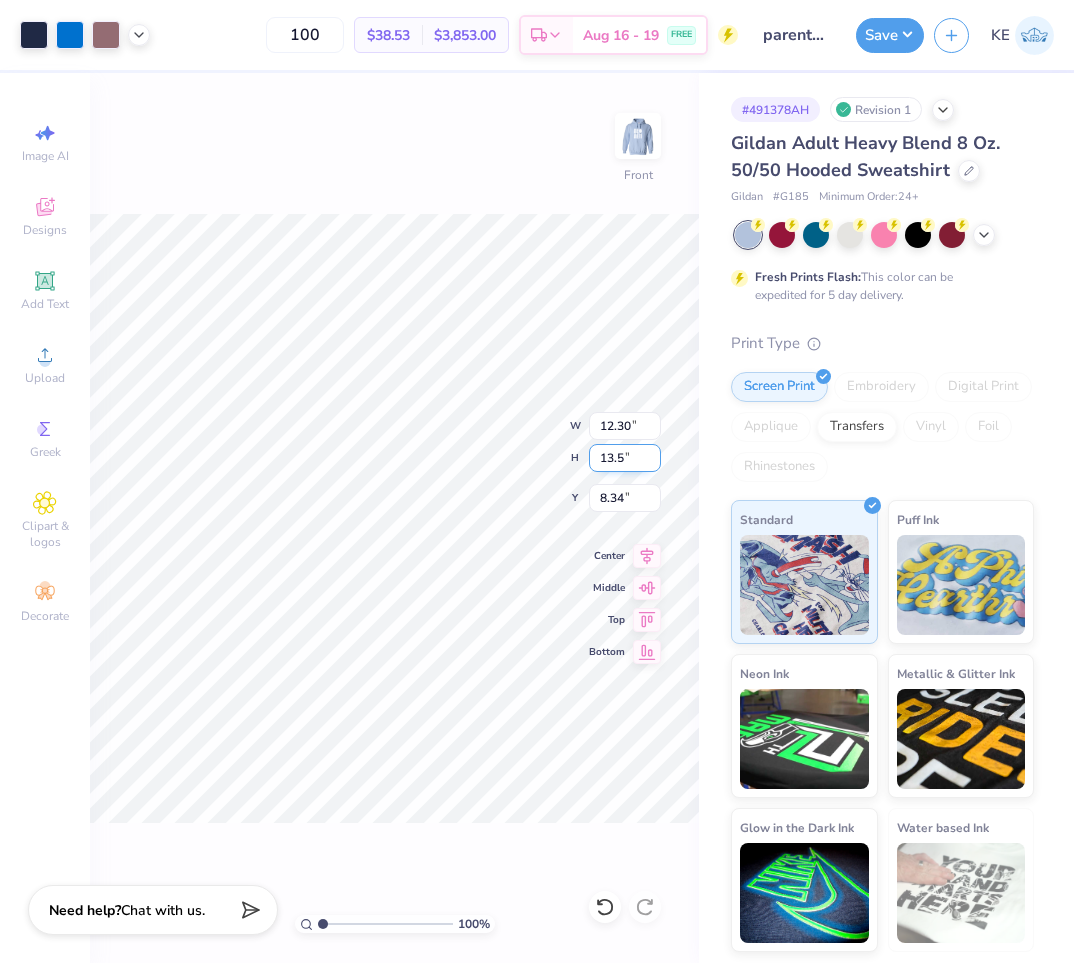 type on "13.5" 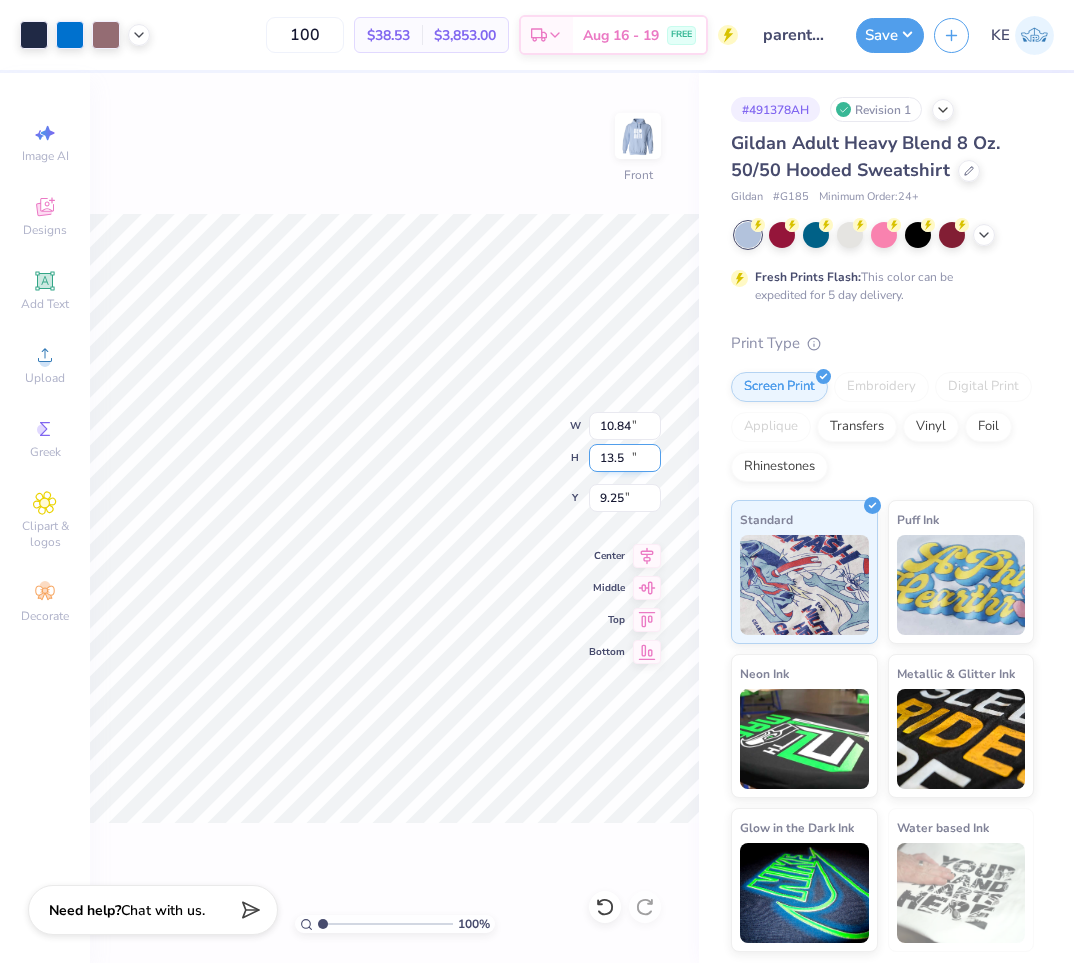 type on "10.84" 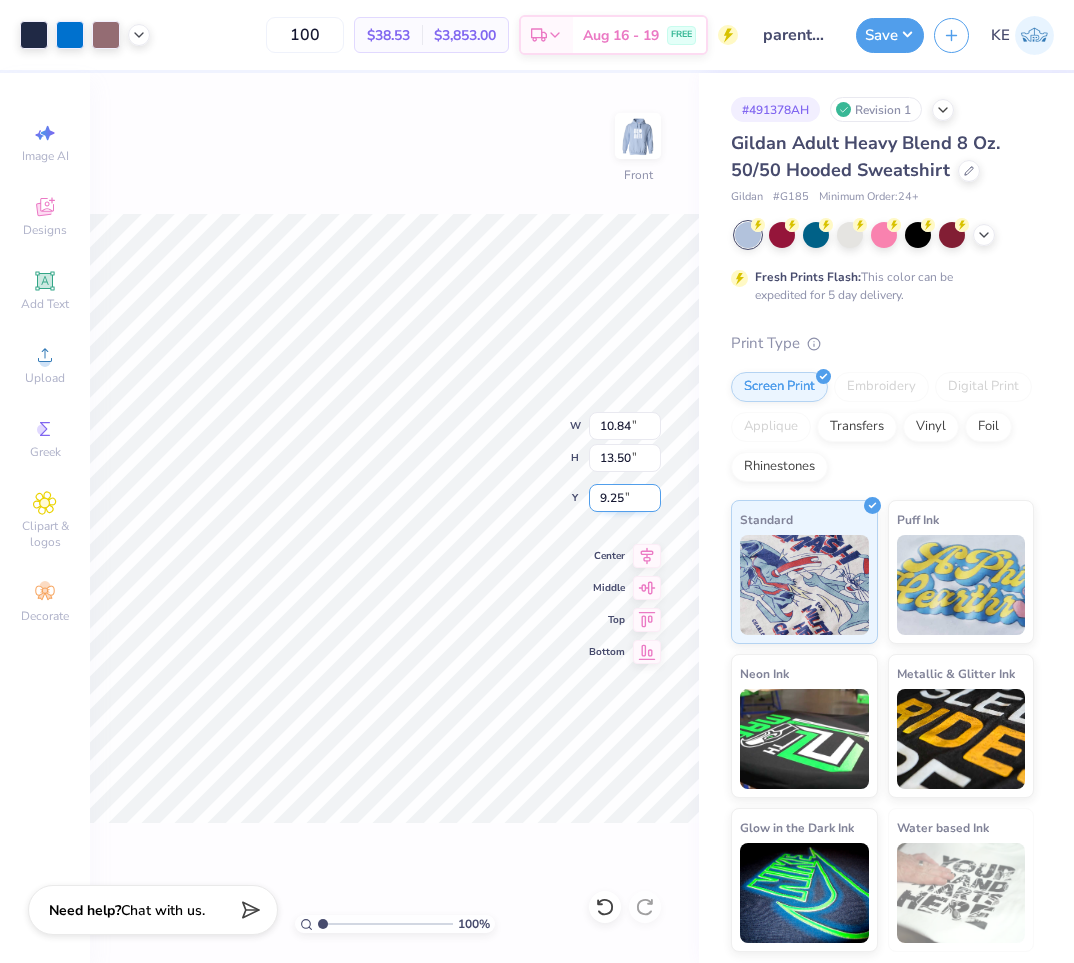 click on "9.25" at bounding box center [625, 498] 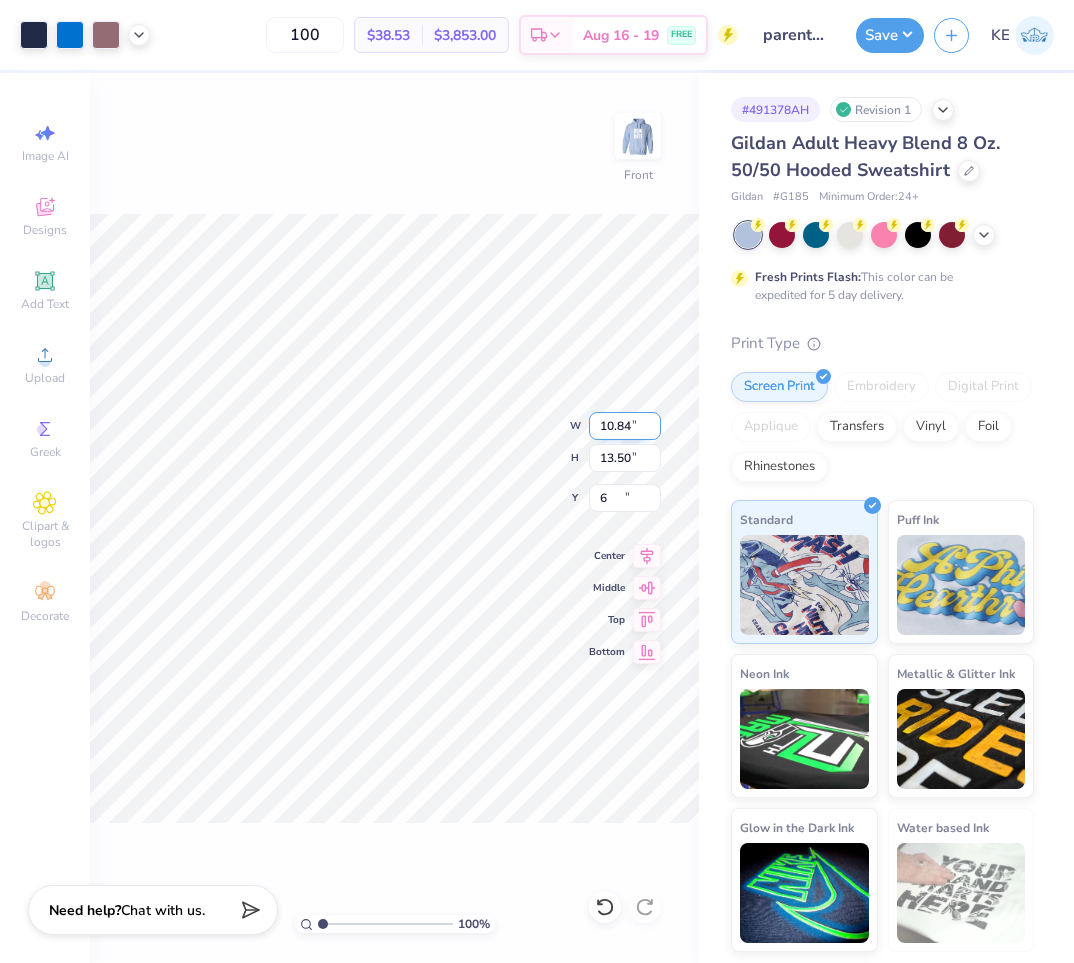 type on "6.00" 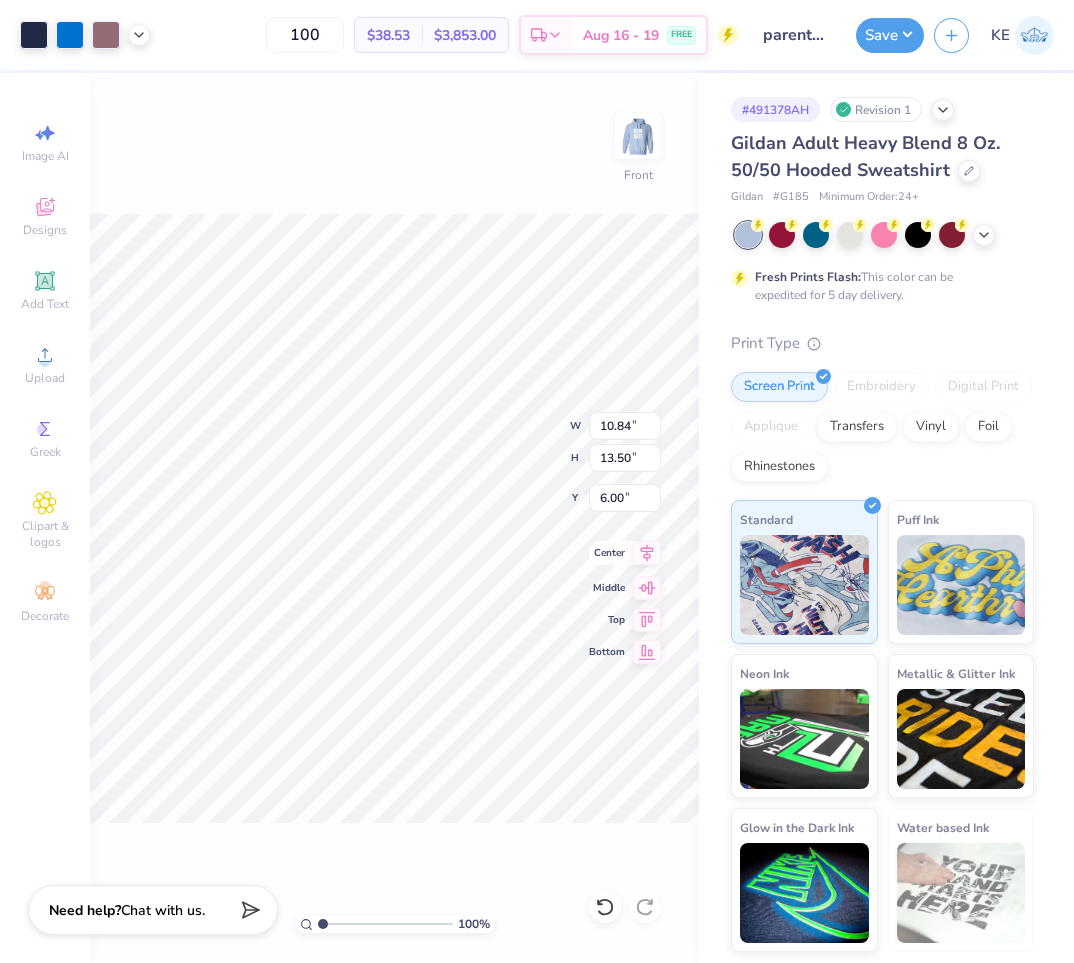 click 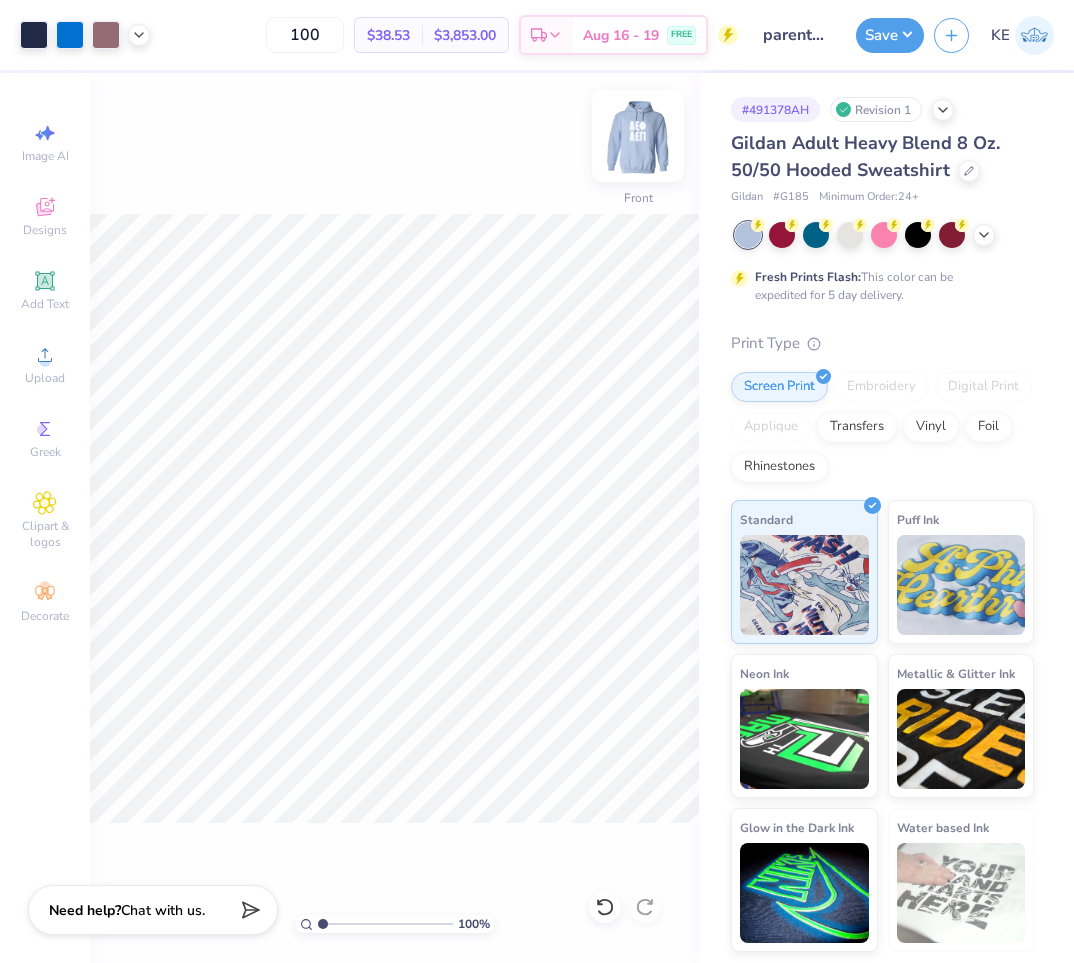 click at bounding box center [638, 136] 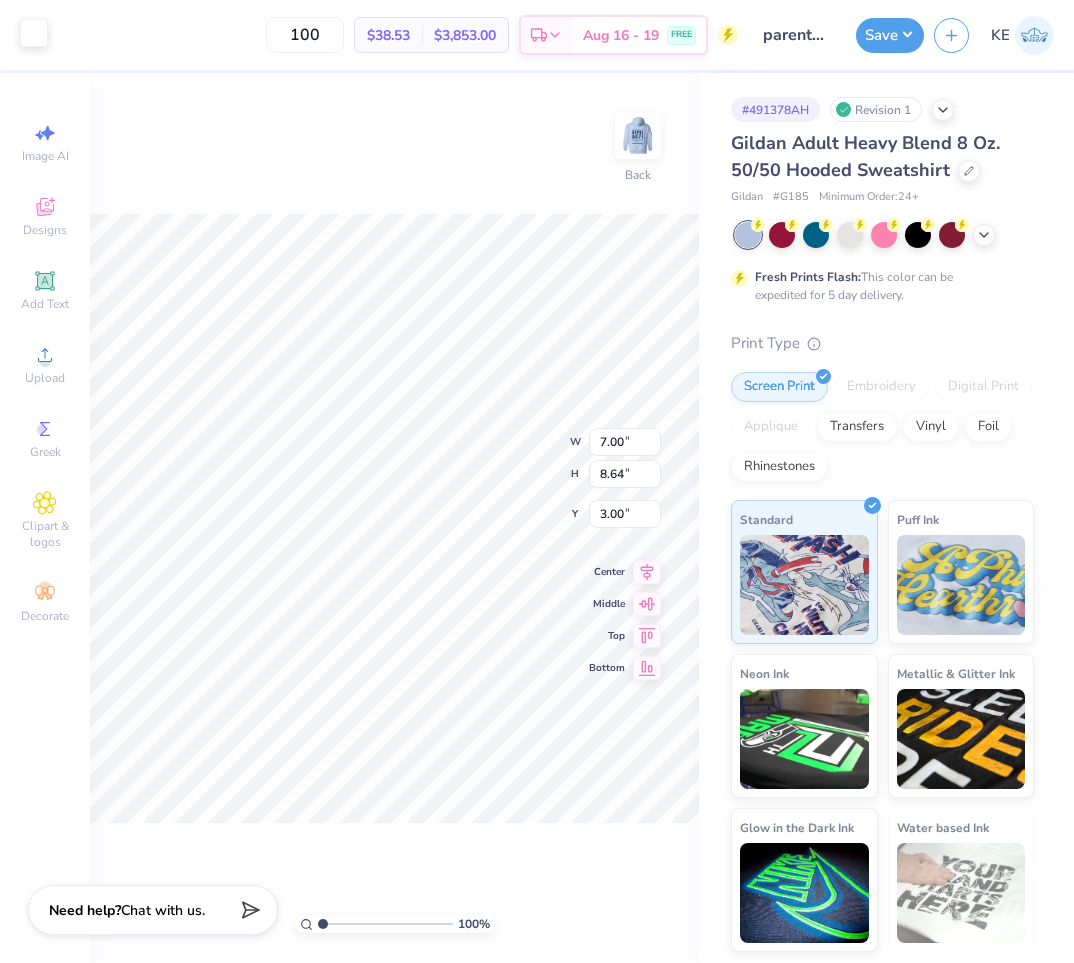 click at bounding box center (34, 33) 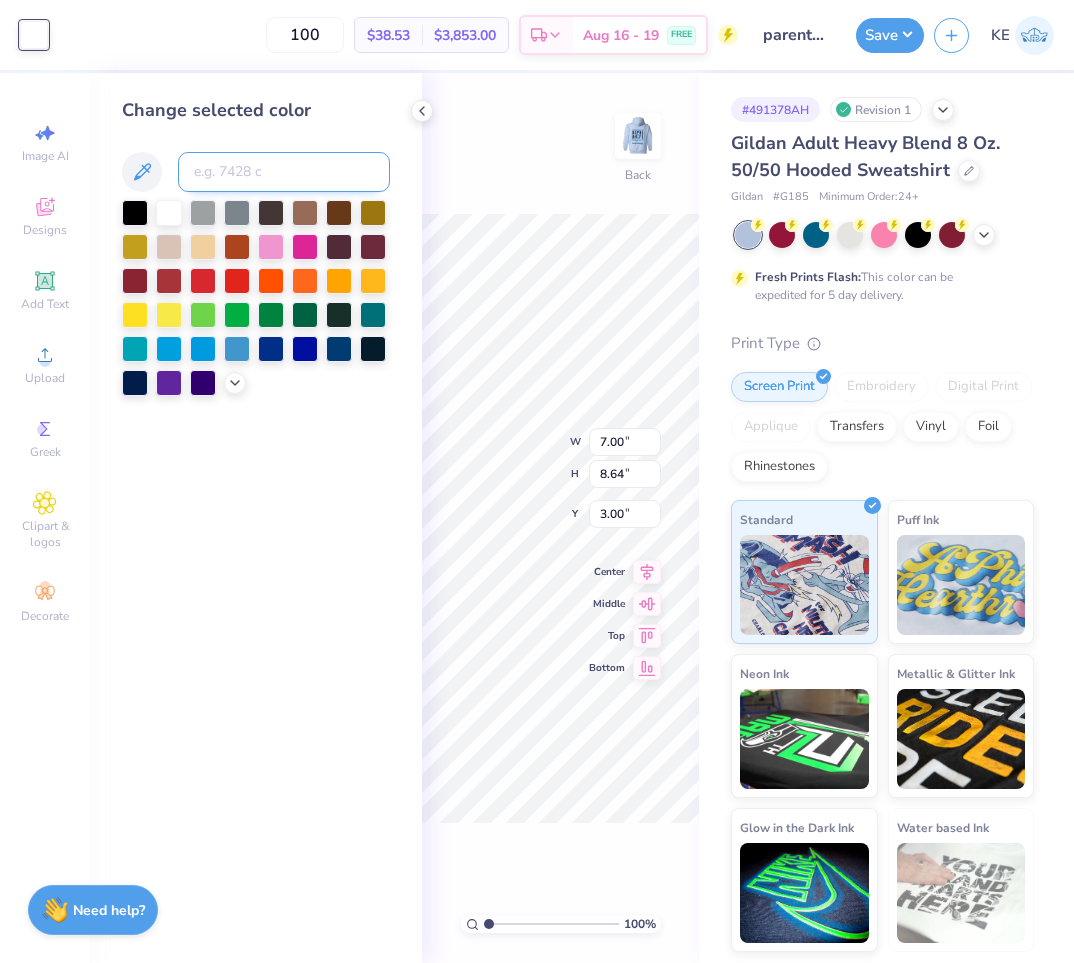 click at bounding box center [284, 172] 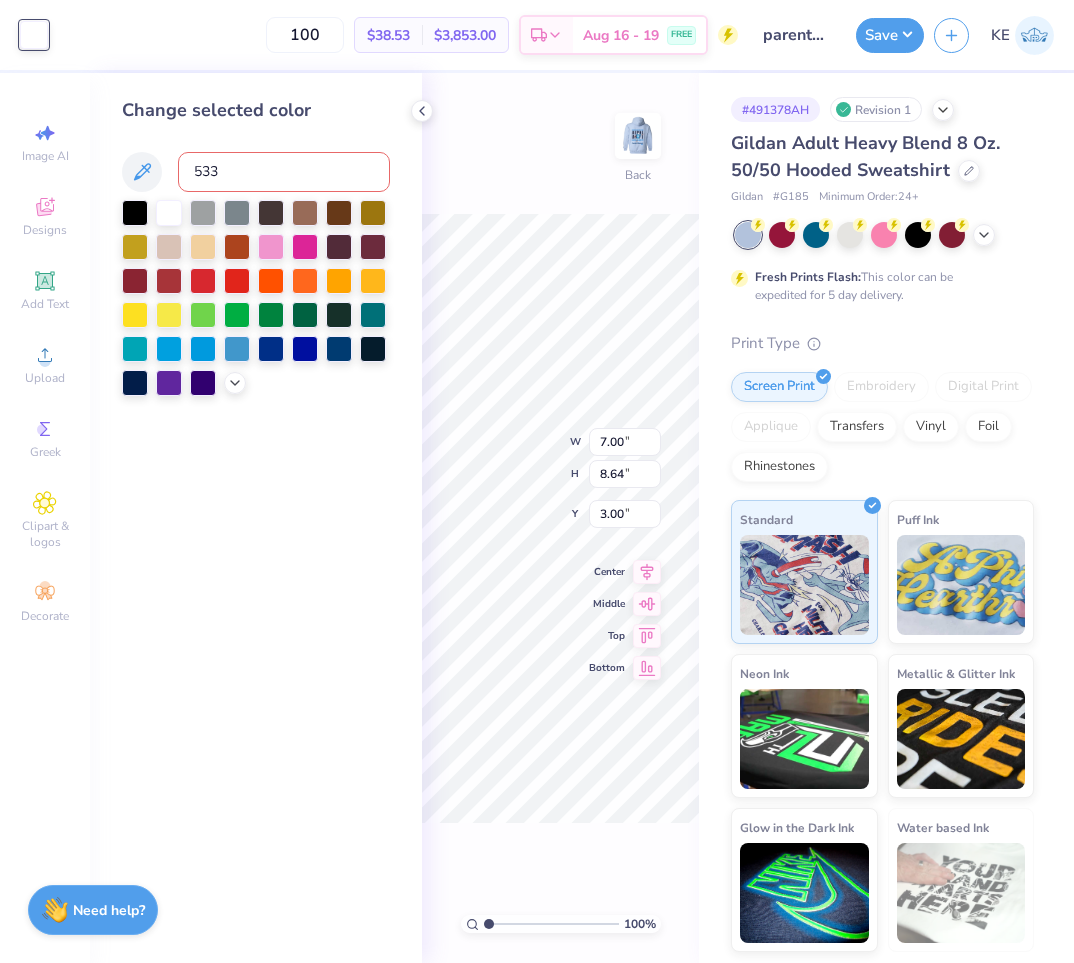 type on "533" 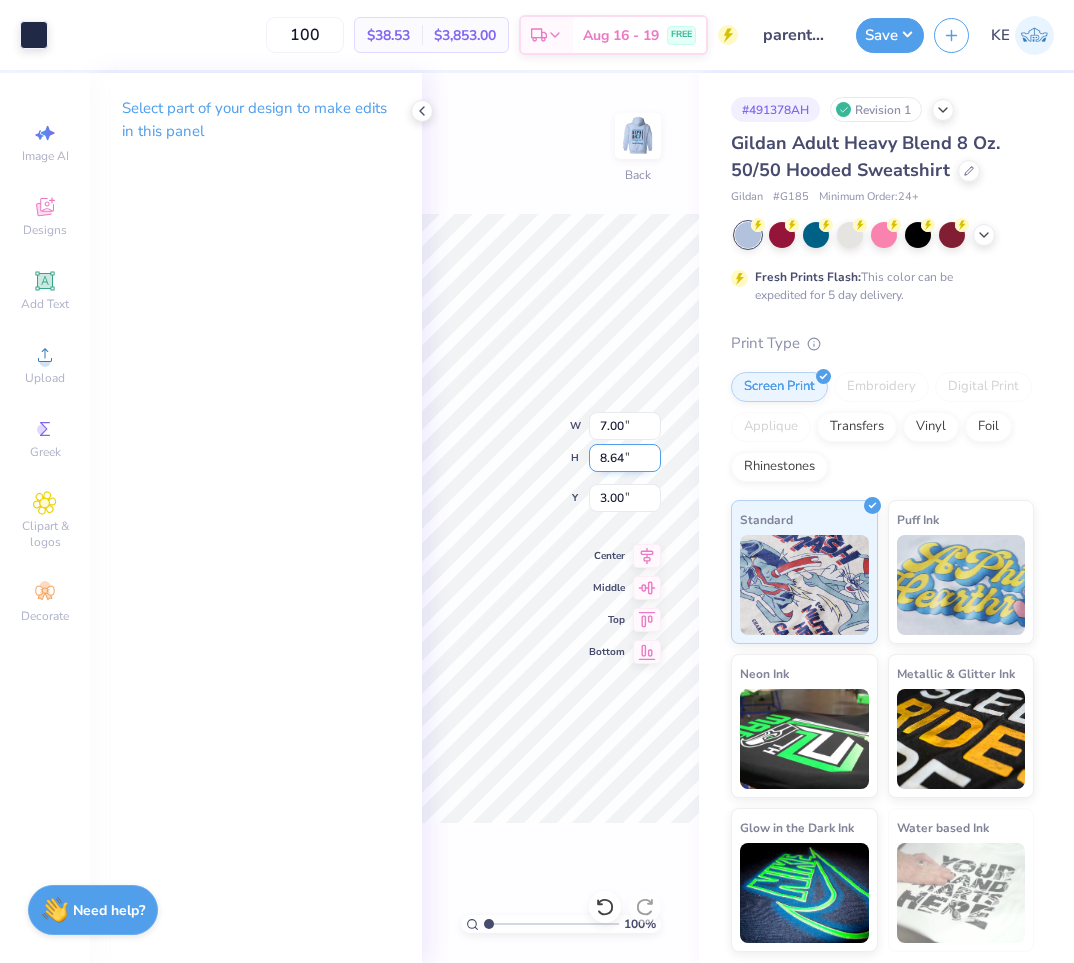 click on "8.64" at bounding box center (625, 458) 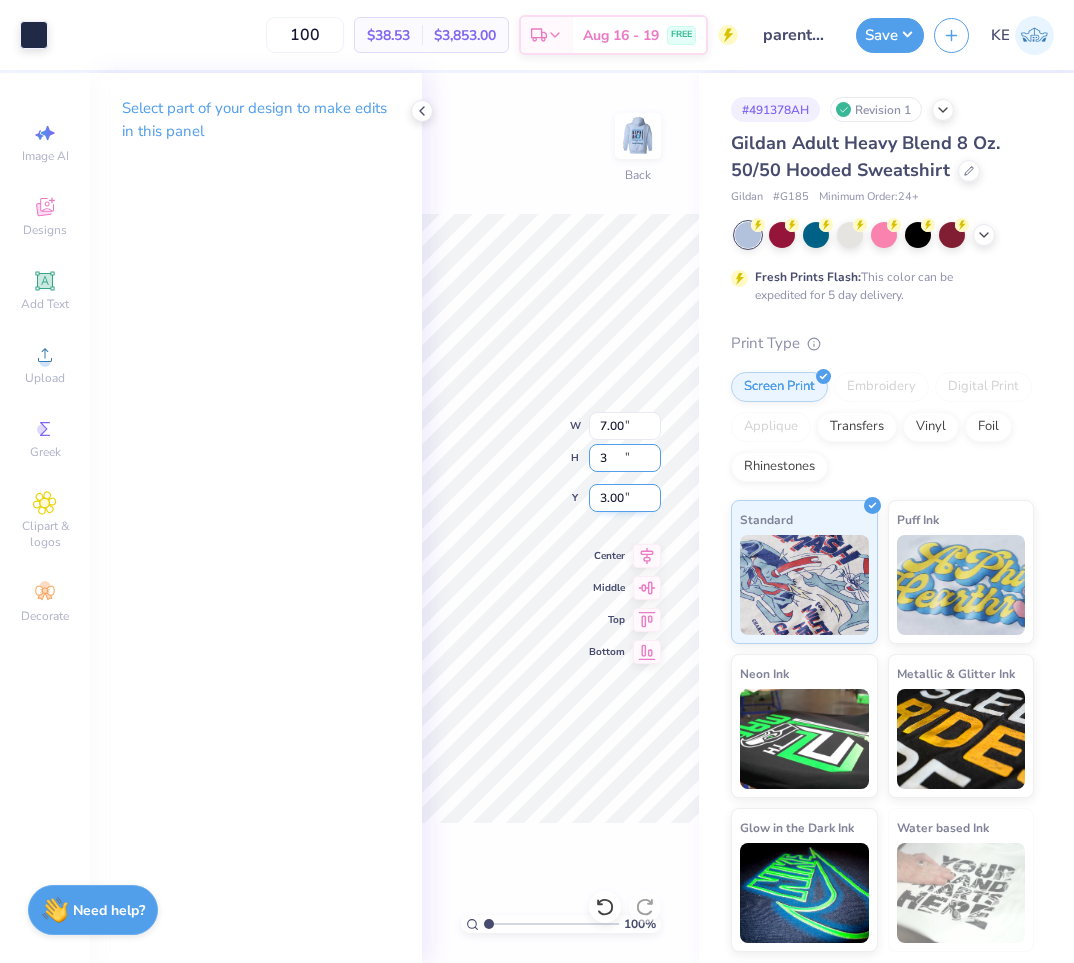 type on "3" 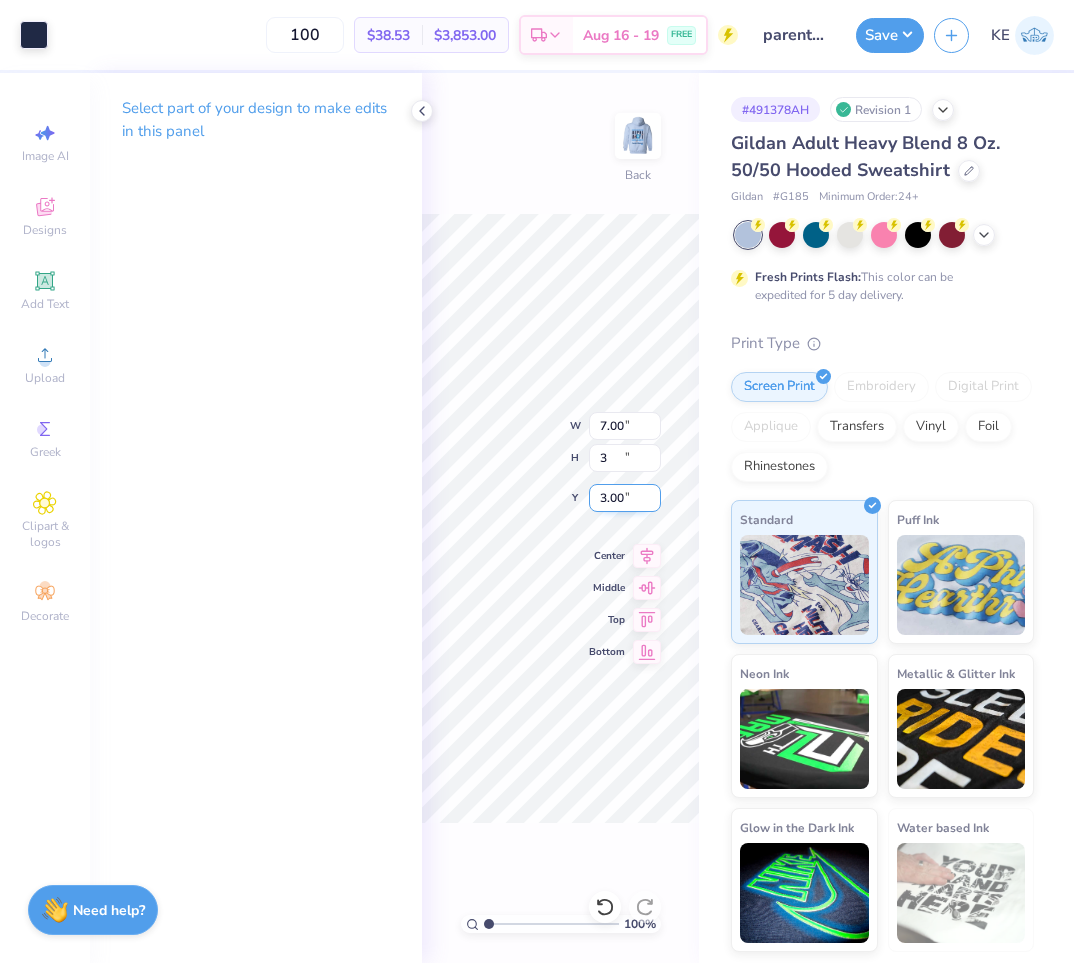 type on "2.43" 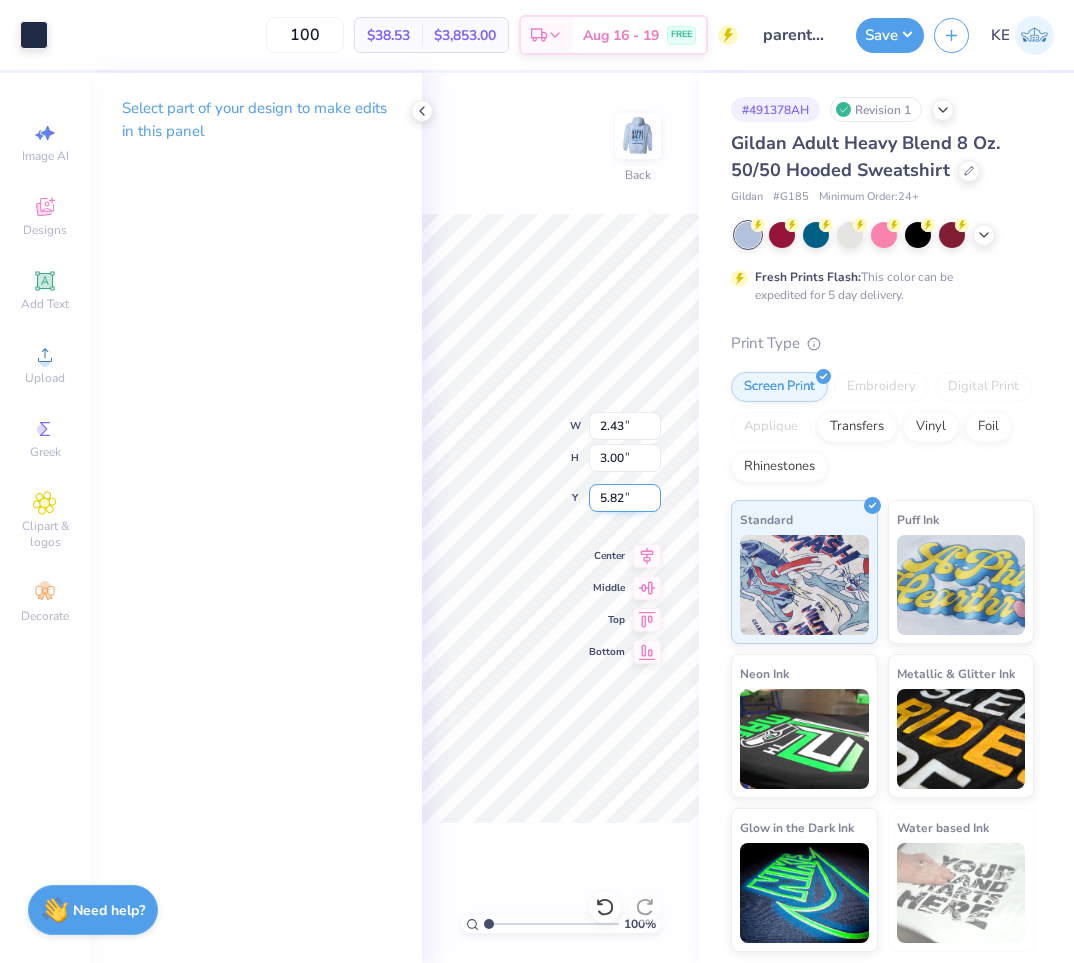 click on "5.82" at bounding box center (625, 498) 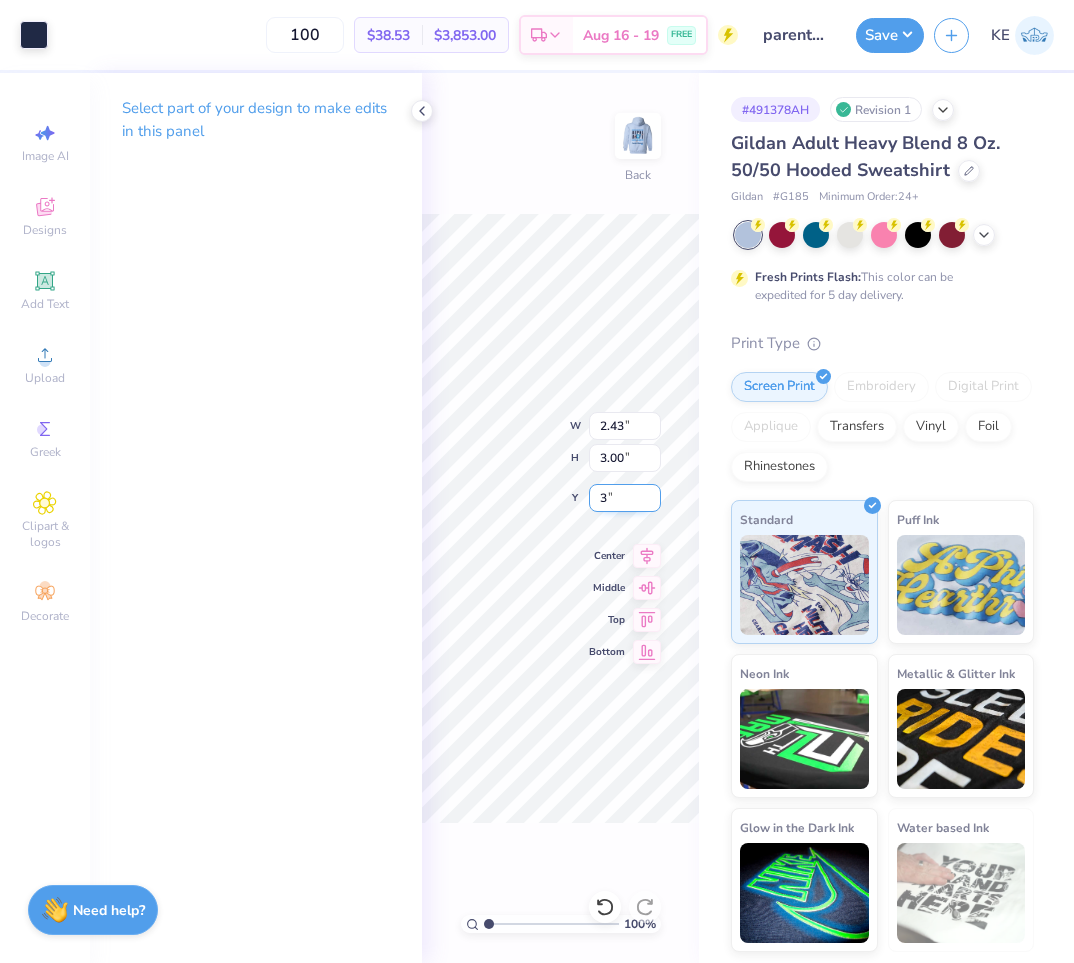 type on "3.00" 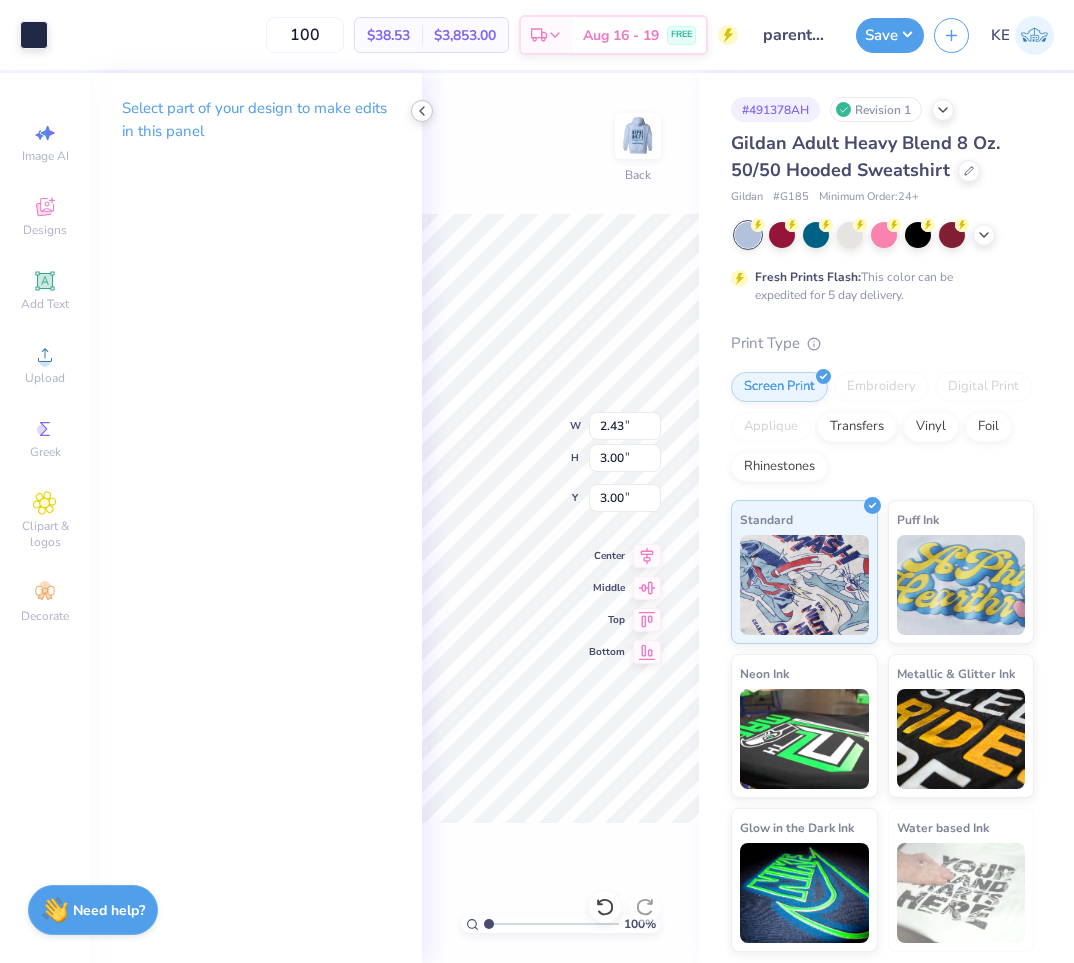 click 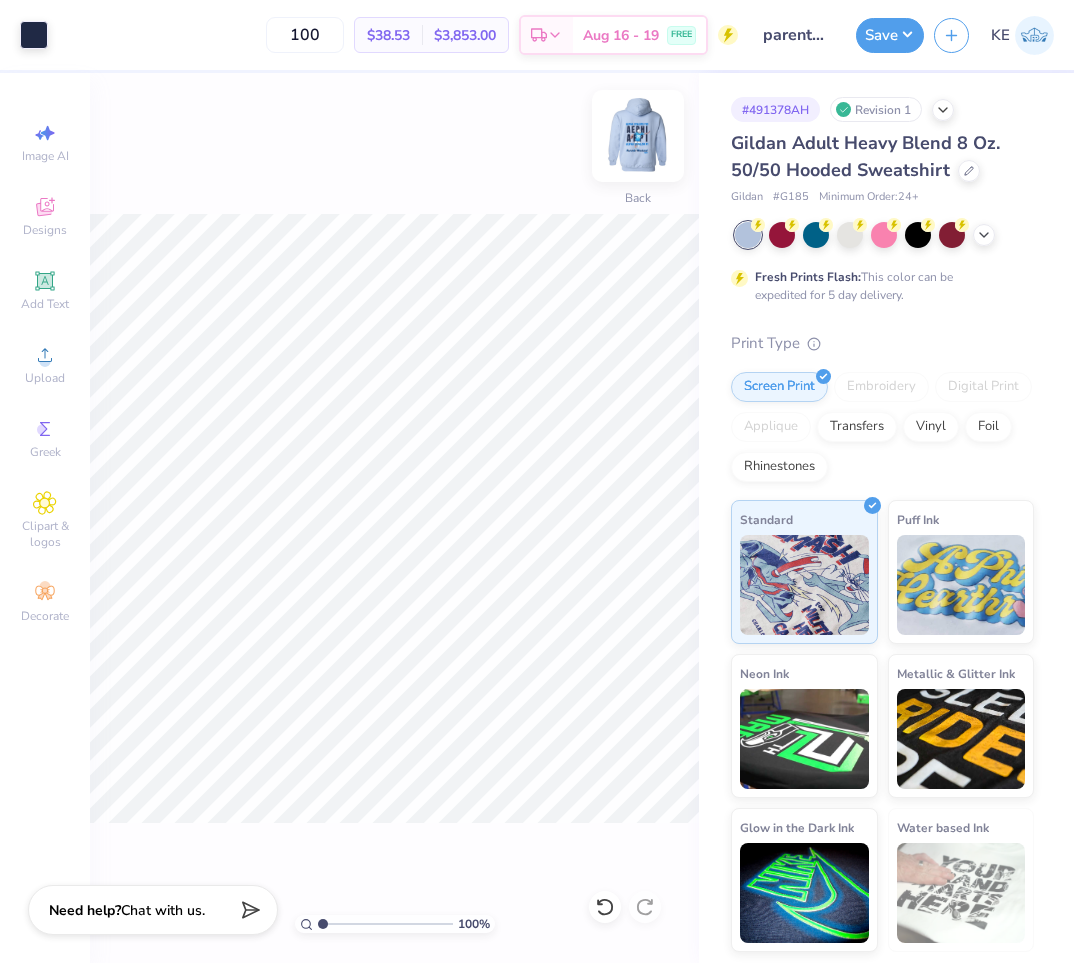 click at bounding box center [638, 136] 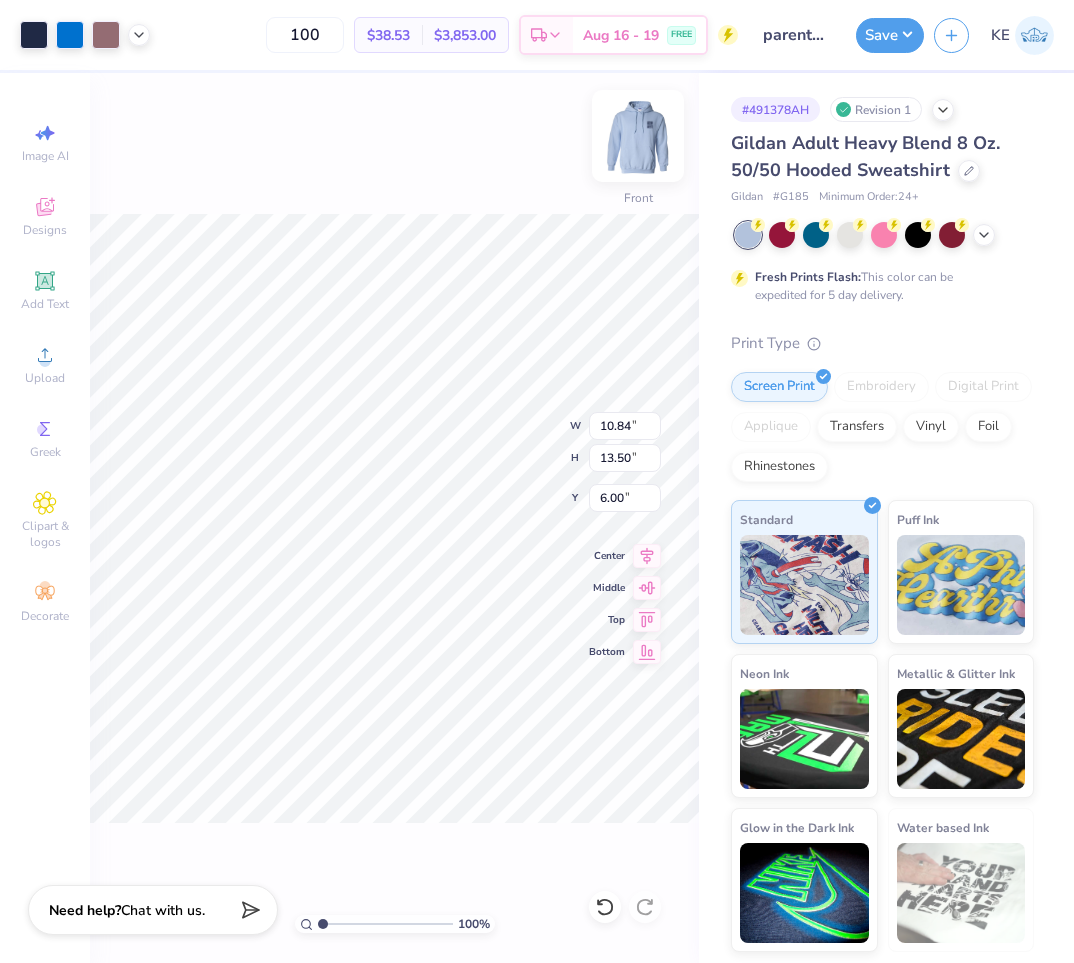 click at bounding box center (638, 136) 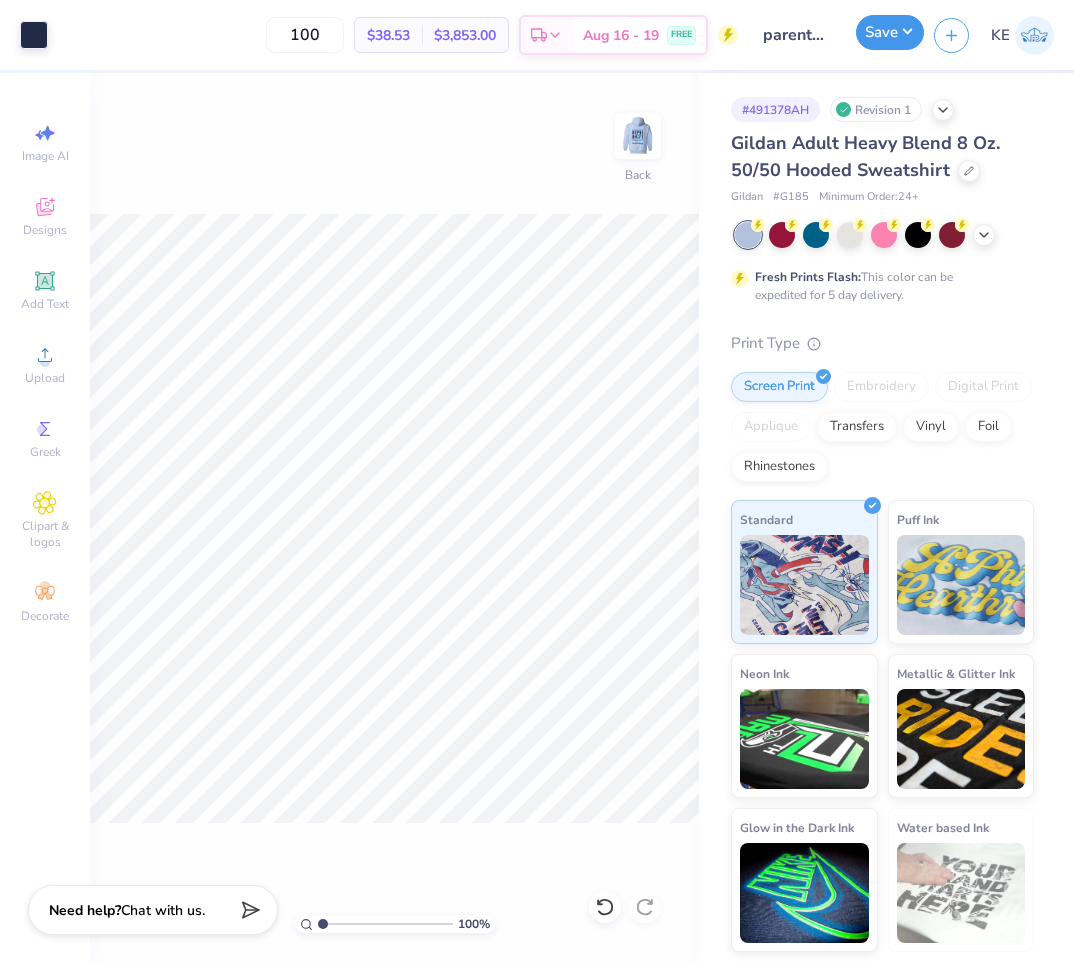 click on "Save" at bounding box center [890, 32] 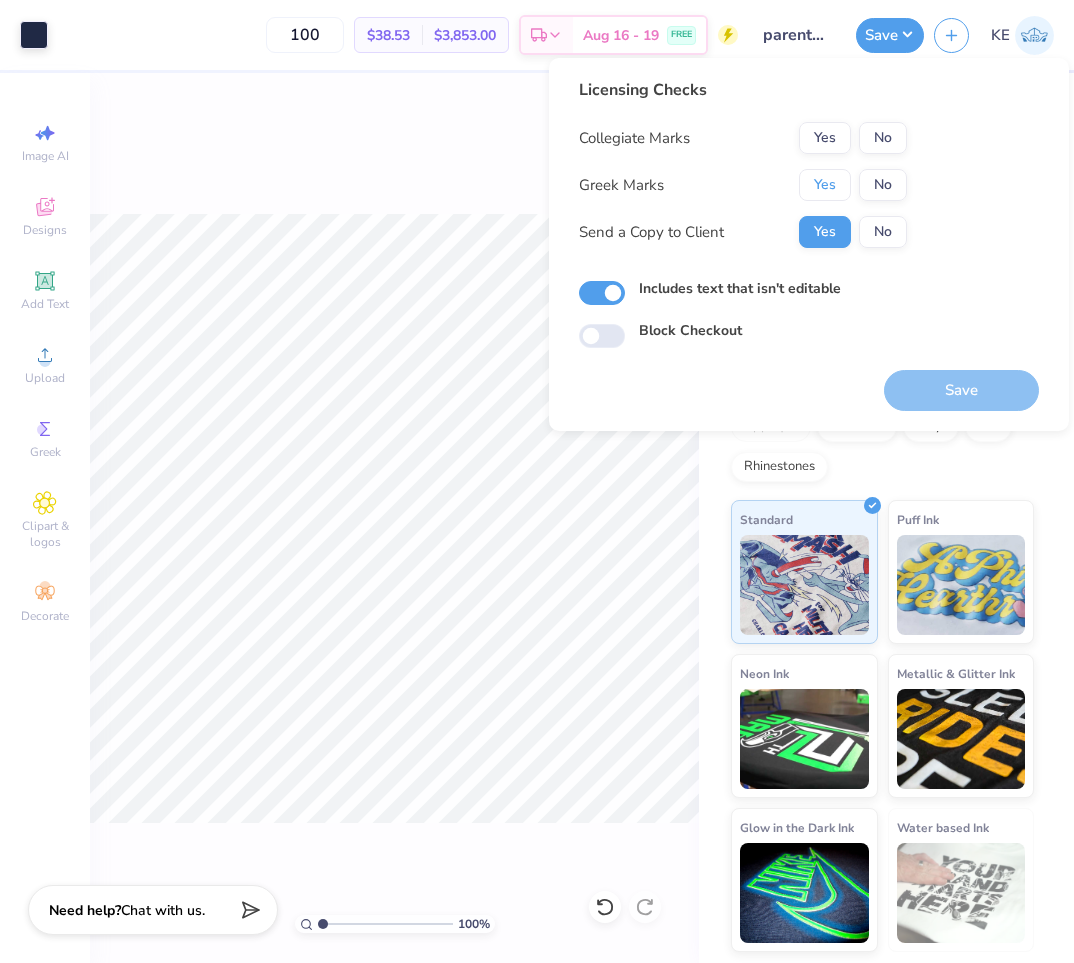 drag, startPoint x: 820, startPoint y: 184, endPoint x: 875, endPoint y: 156, distance: 61.7171 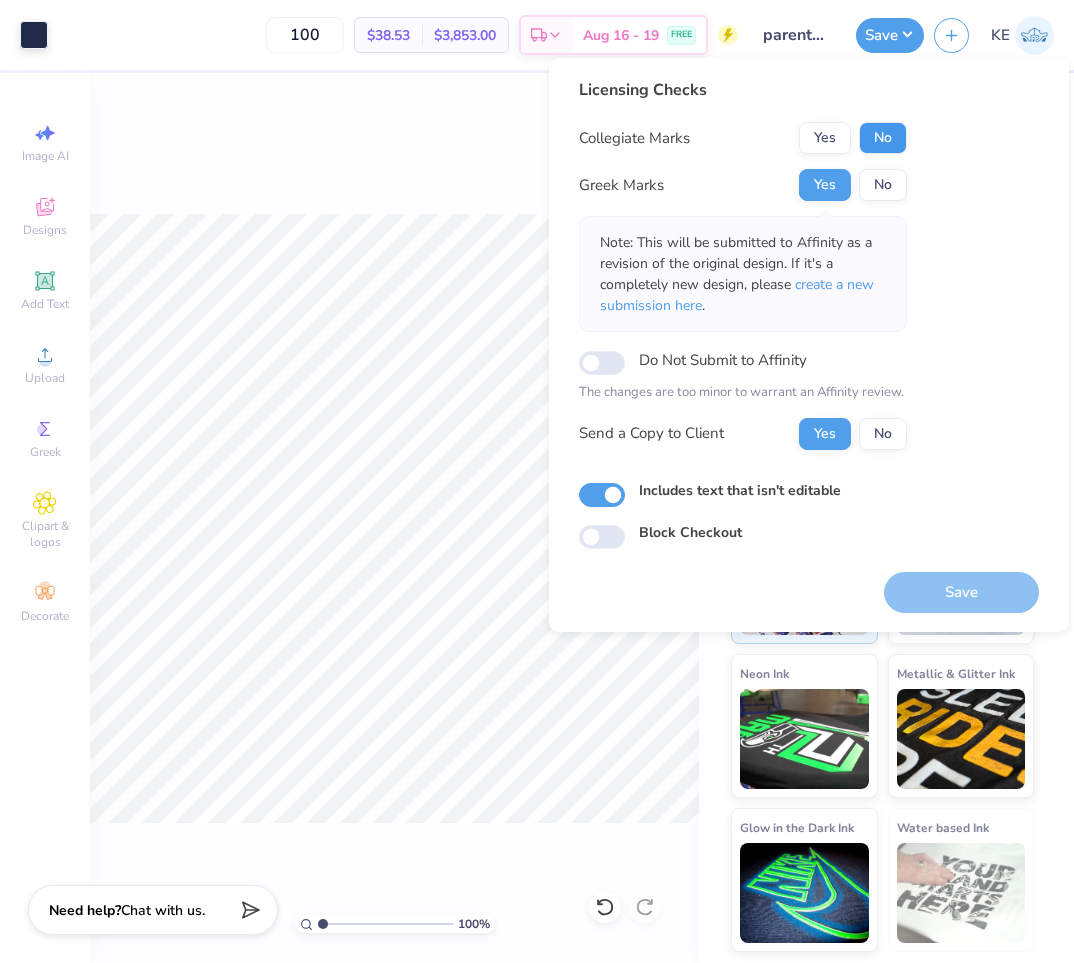 click on "No" at bounding box center [883, 138] 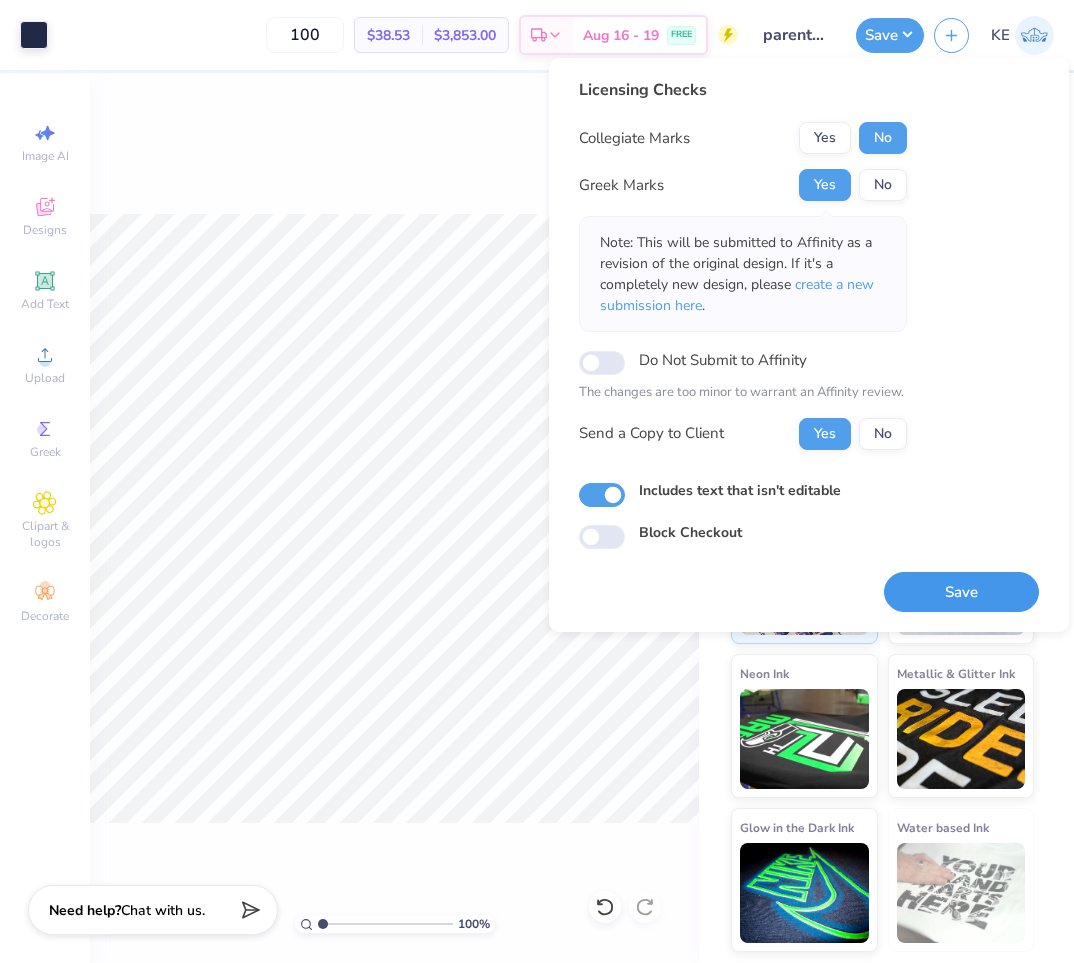 click on "Save" at bounding box center [961, 592] 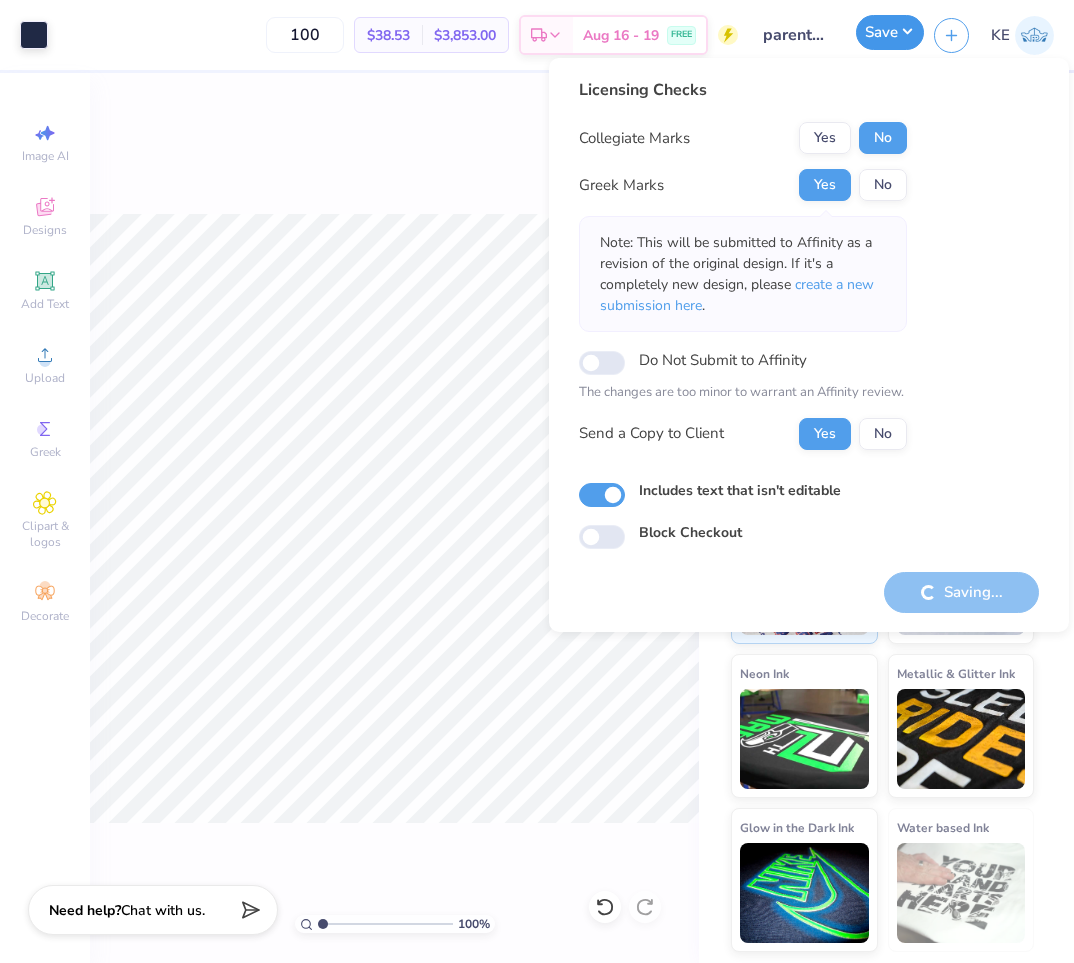 click on "Save" at bounding box center [890, 32] 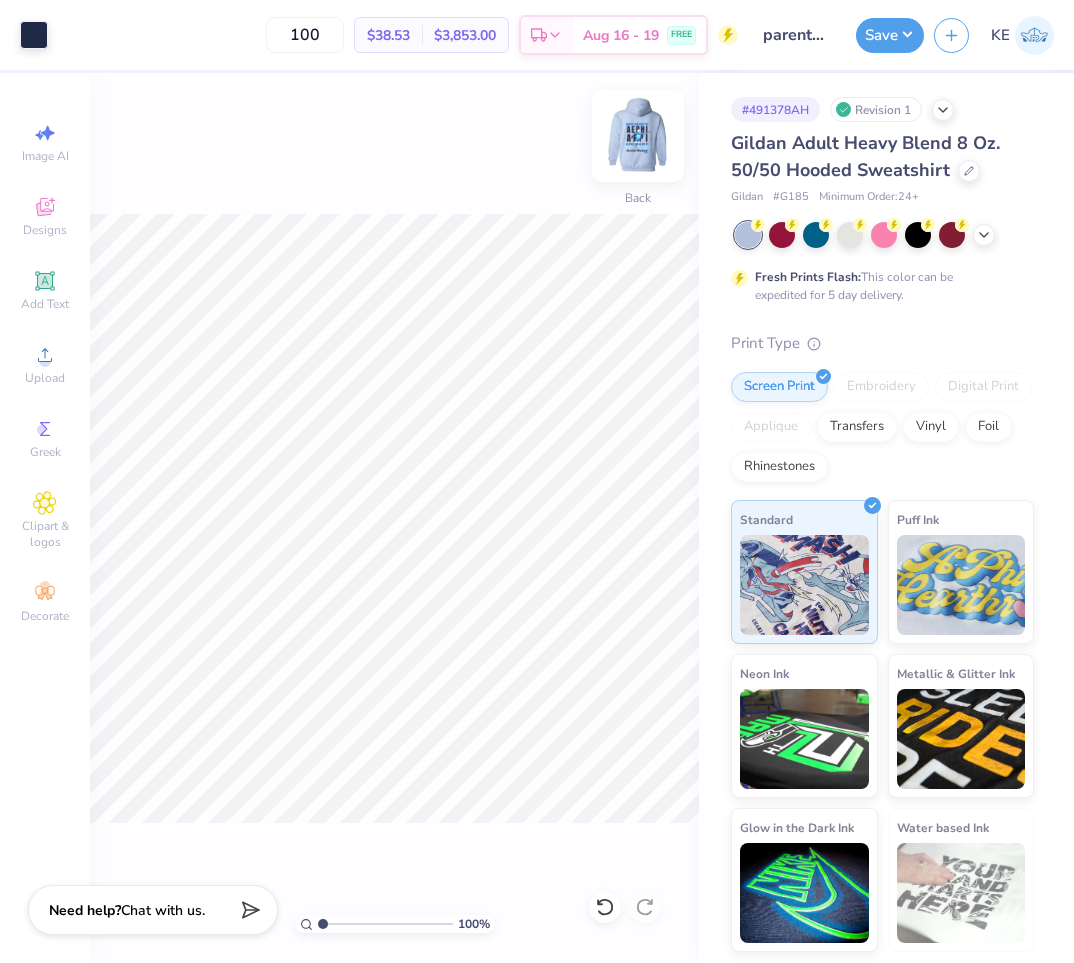 click at bounding box center [638, 136] 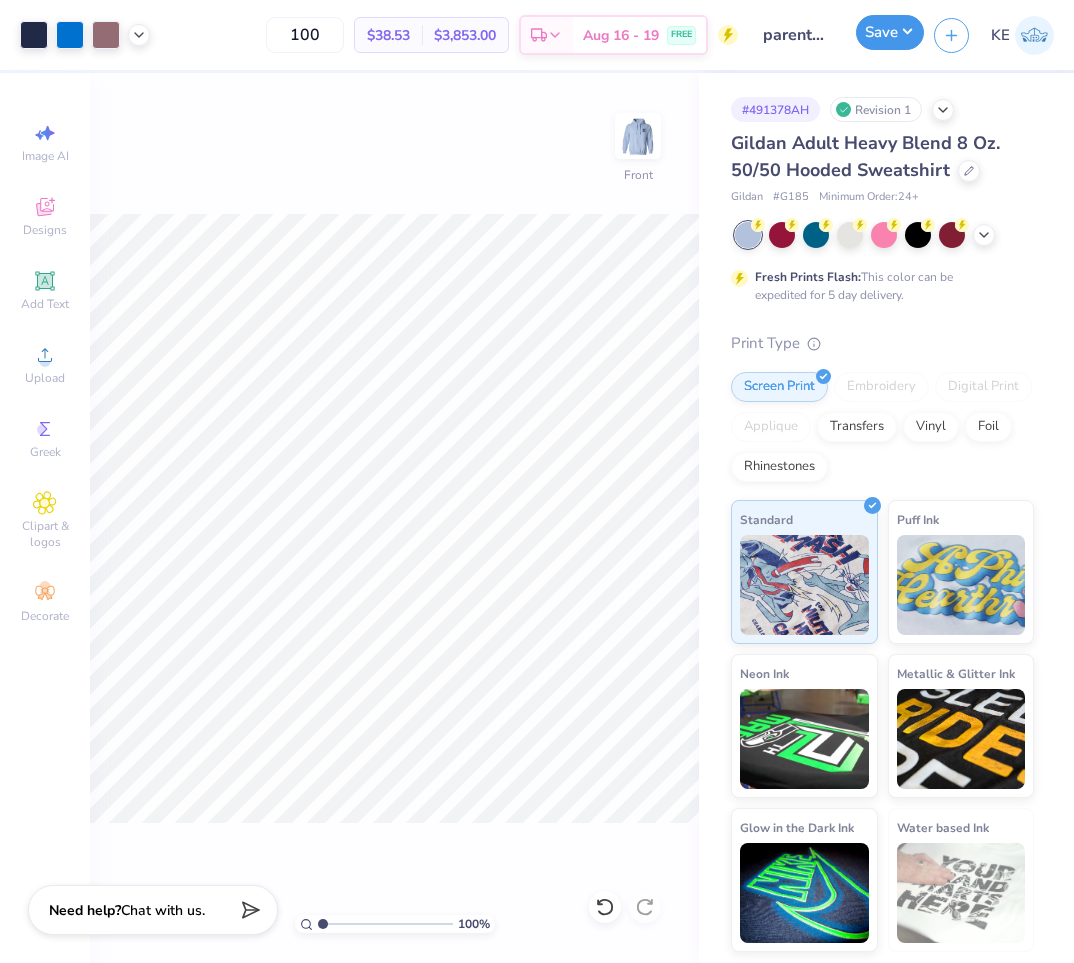 click on "Save" at bounding box center [890, 32] 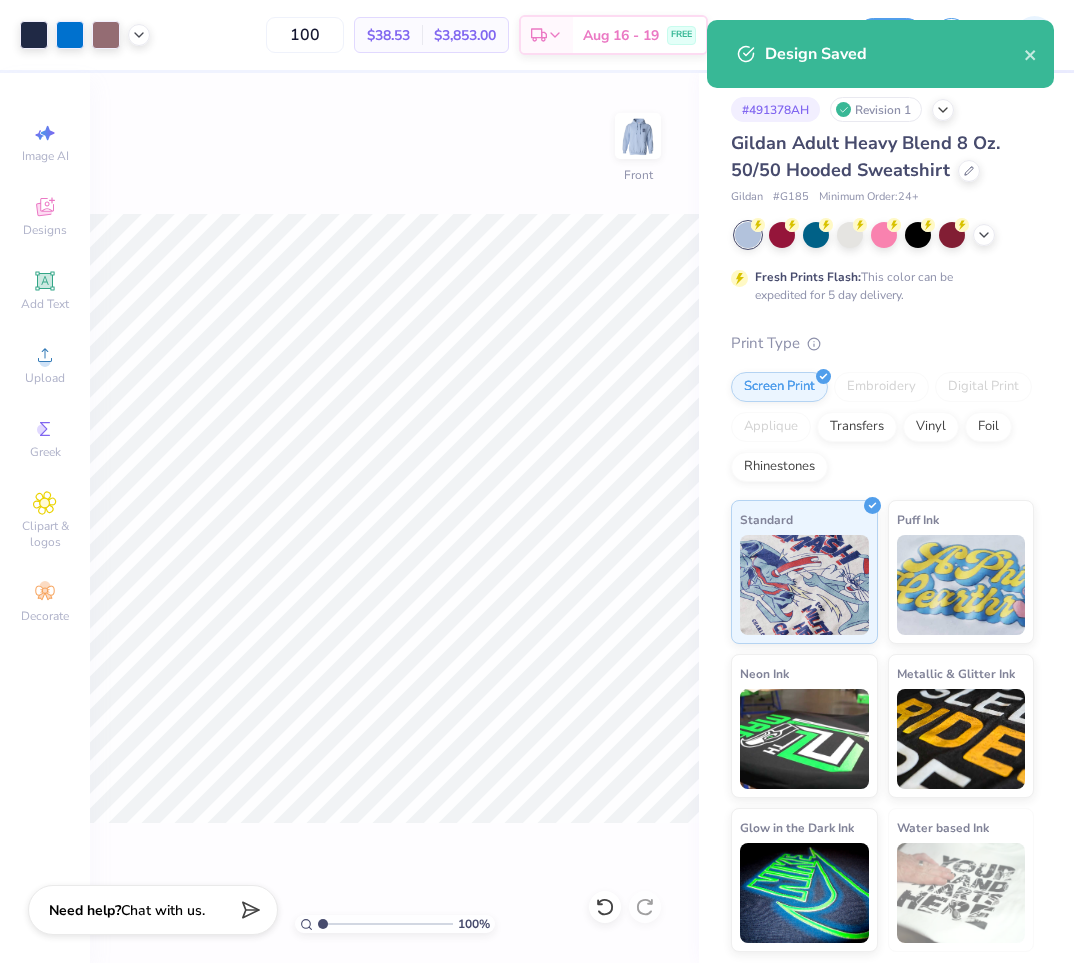 type 